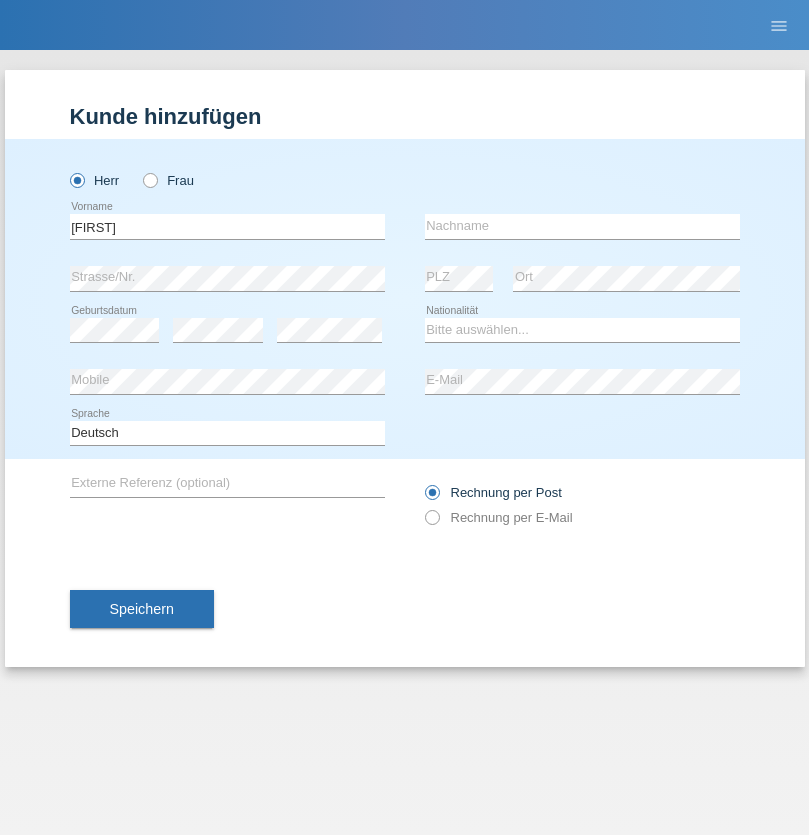 scroll, scrollTop: 0, scrollLeft: 0, axis: both 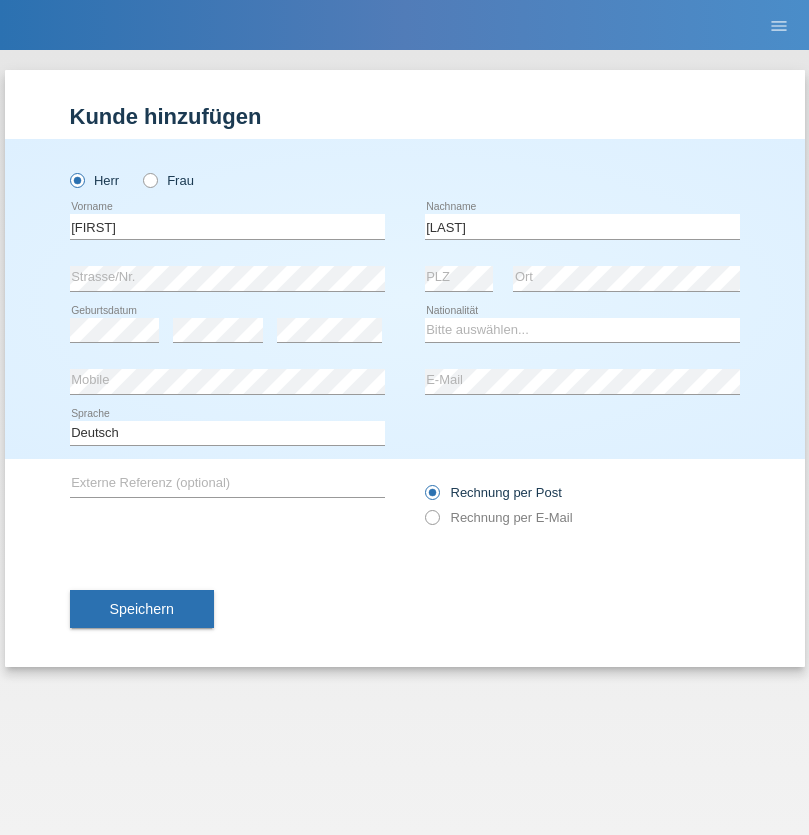 type on "[LAST]" 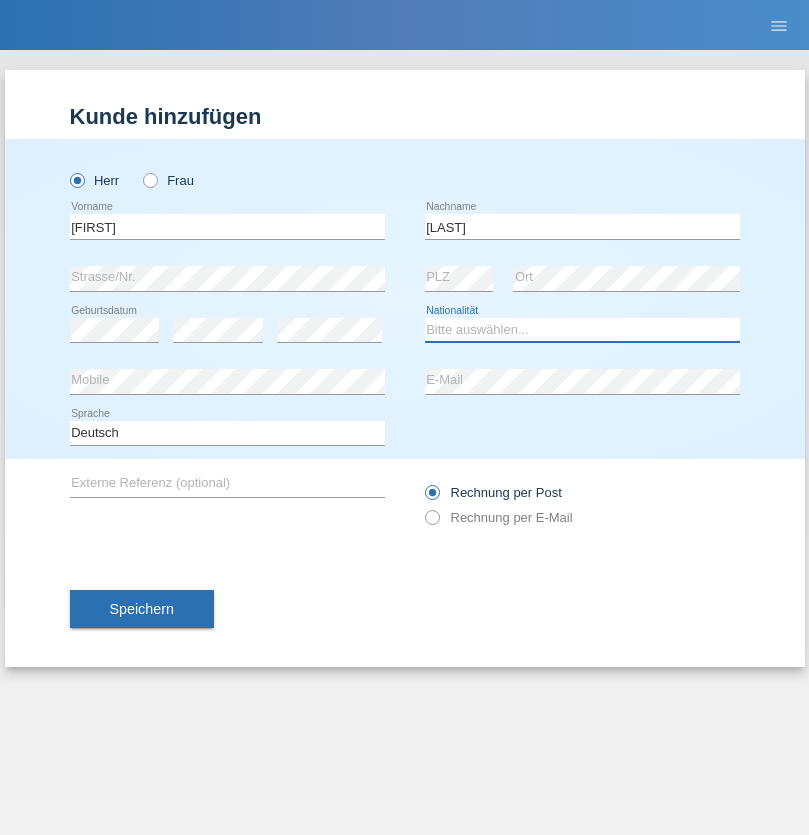 select on "CH" 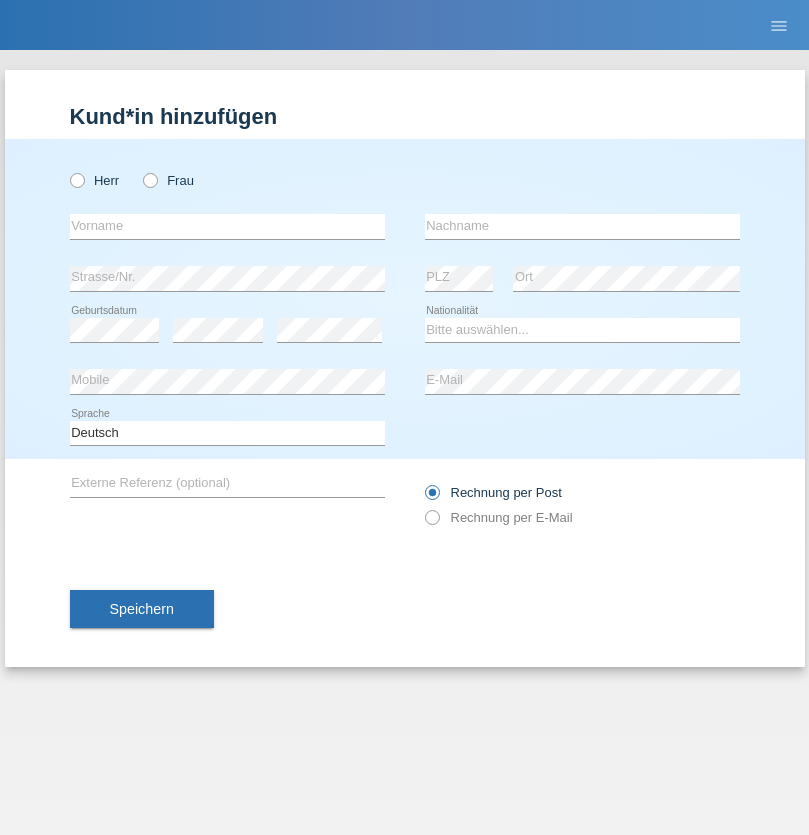 scroll, scrollTop: 0, scrollLeft: 0, axis: both 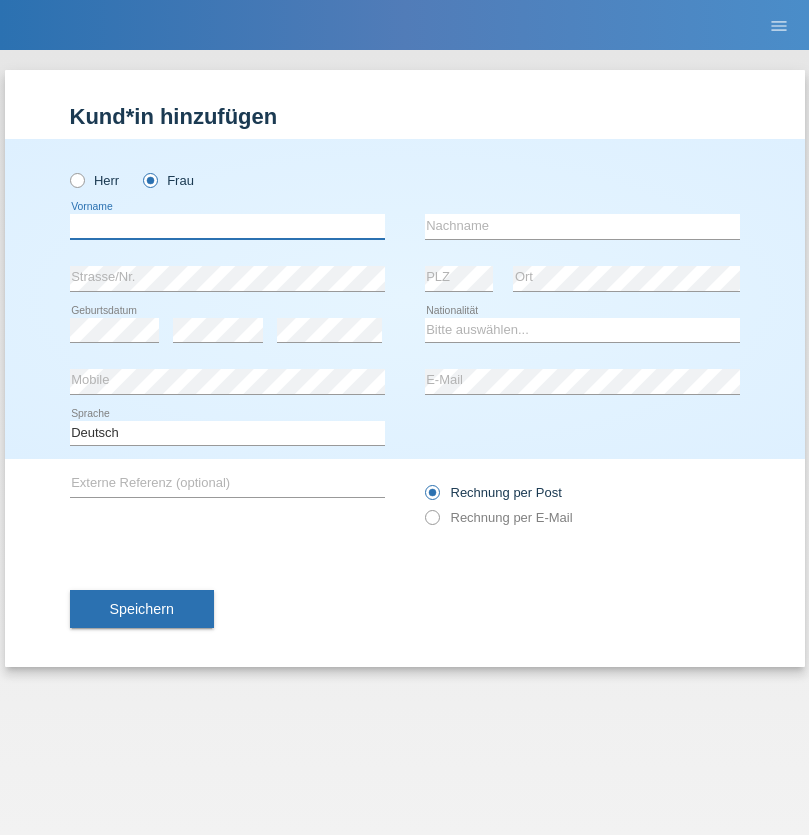 click at bounding box center [227, 226] 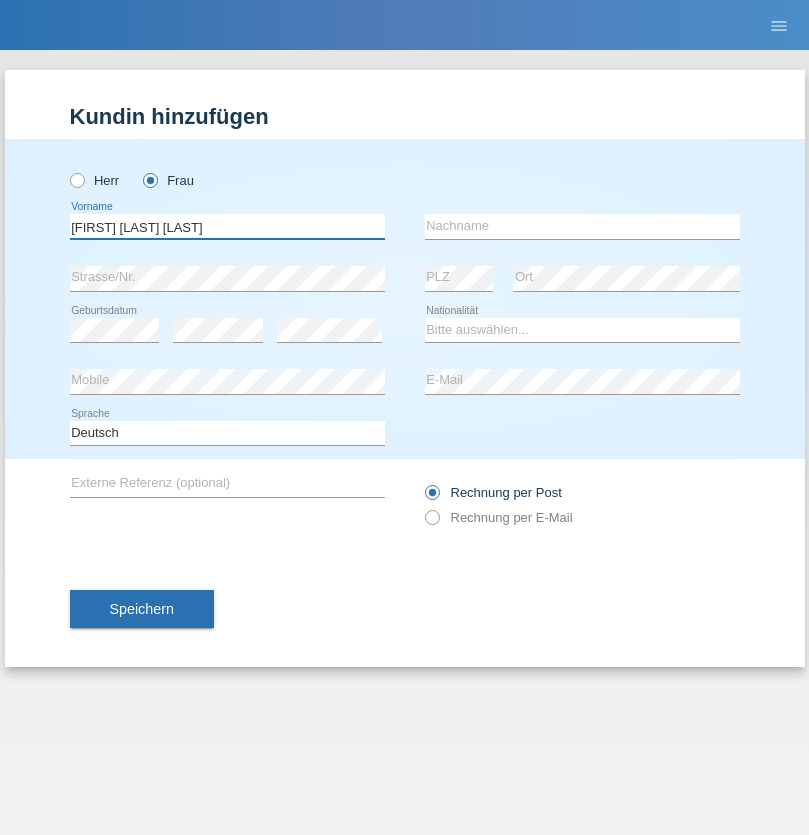 type on "Teixeira da Silva Moço" 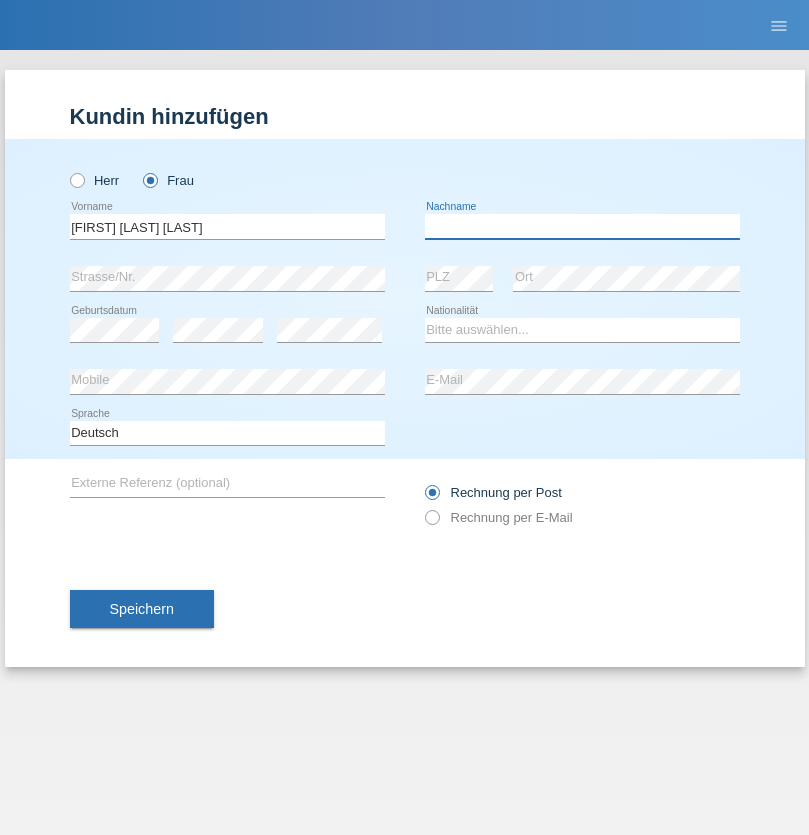 click at bounding box center (582, 226) 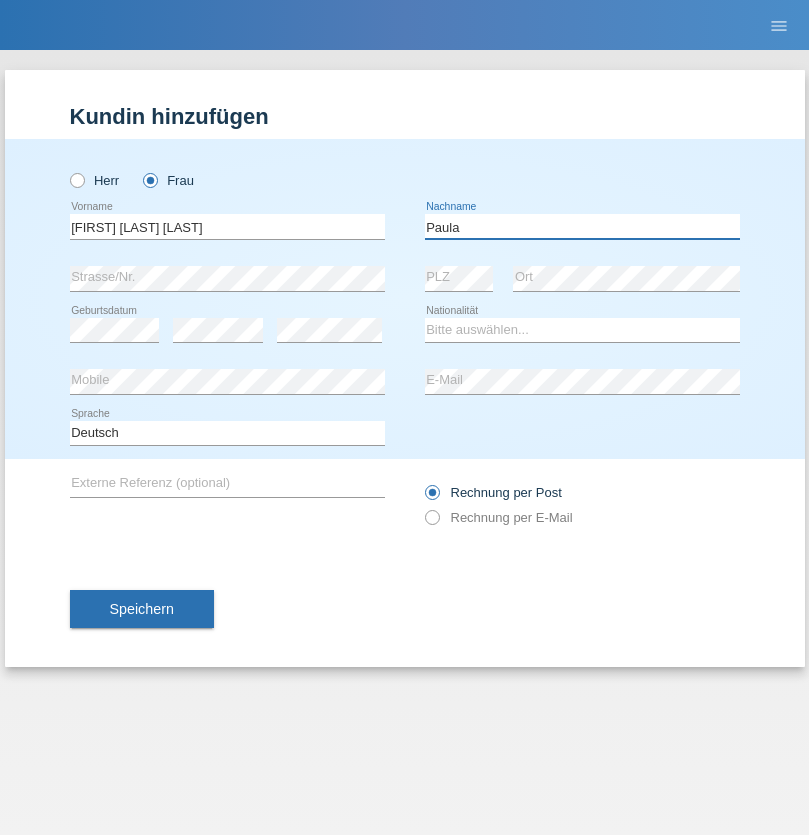 type on "Paula" 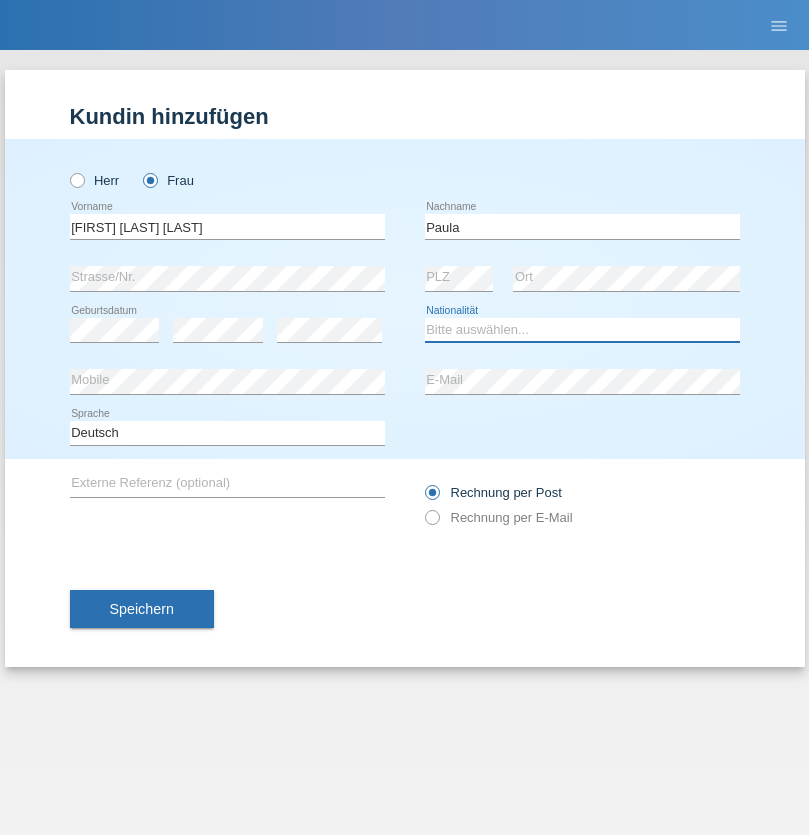 select on "PT" 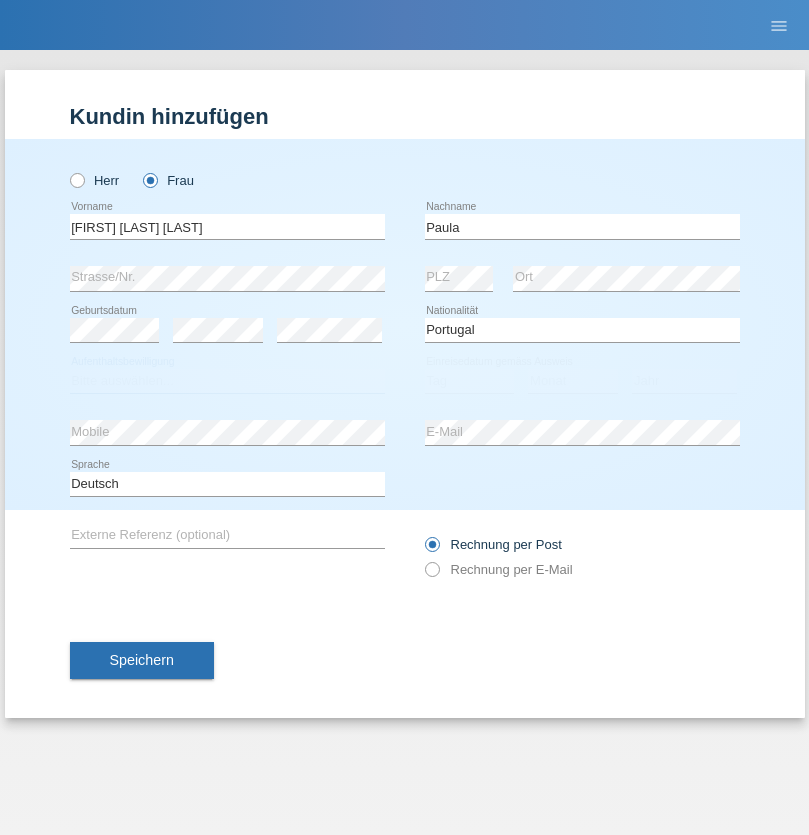select on "C" 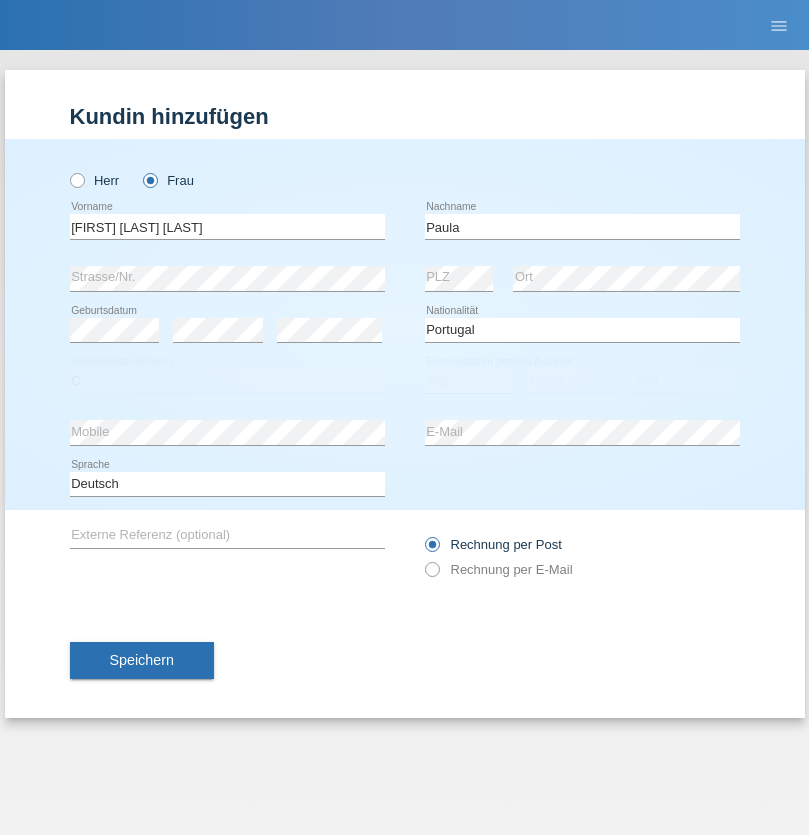 select on "28" 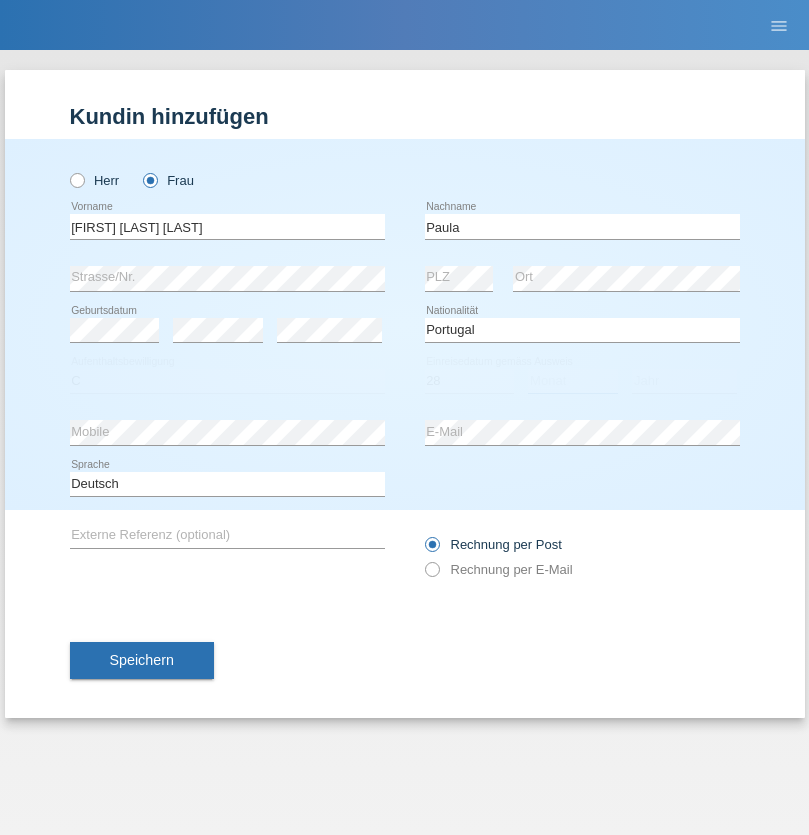 select on "03" 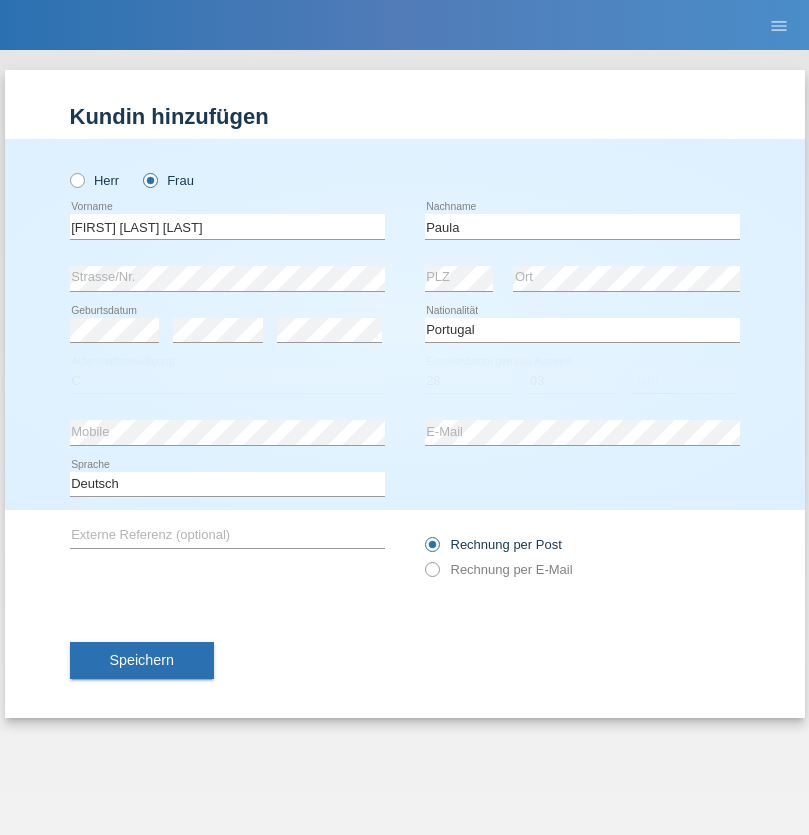 select on "2005" 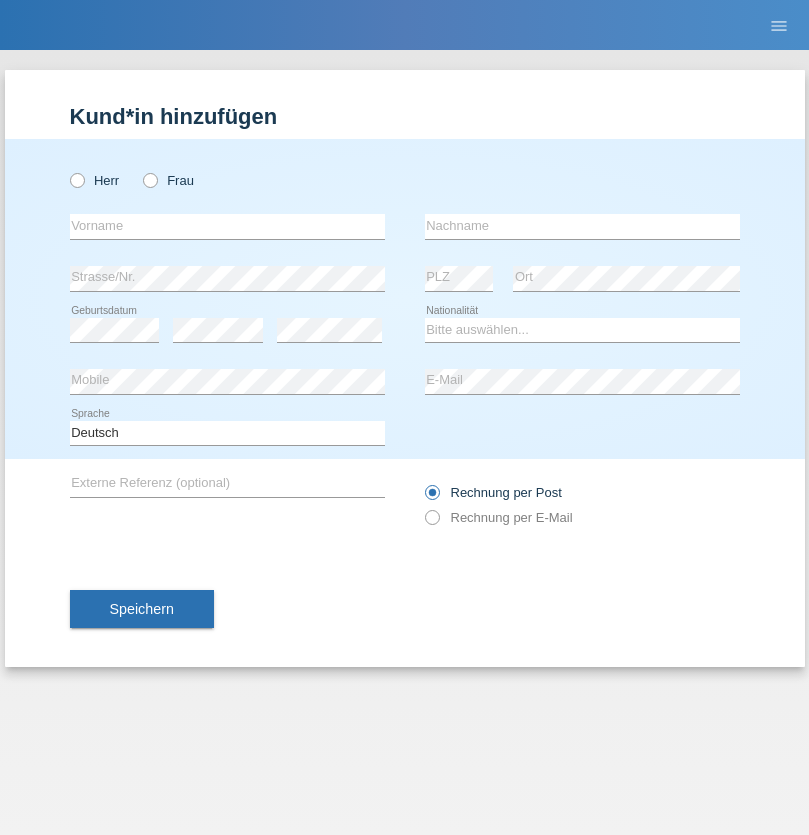 scroll, scrollTop: 0, scrollLeft: 0, axis: both 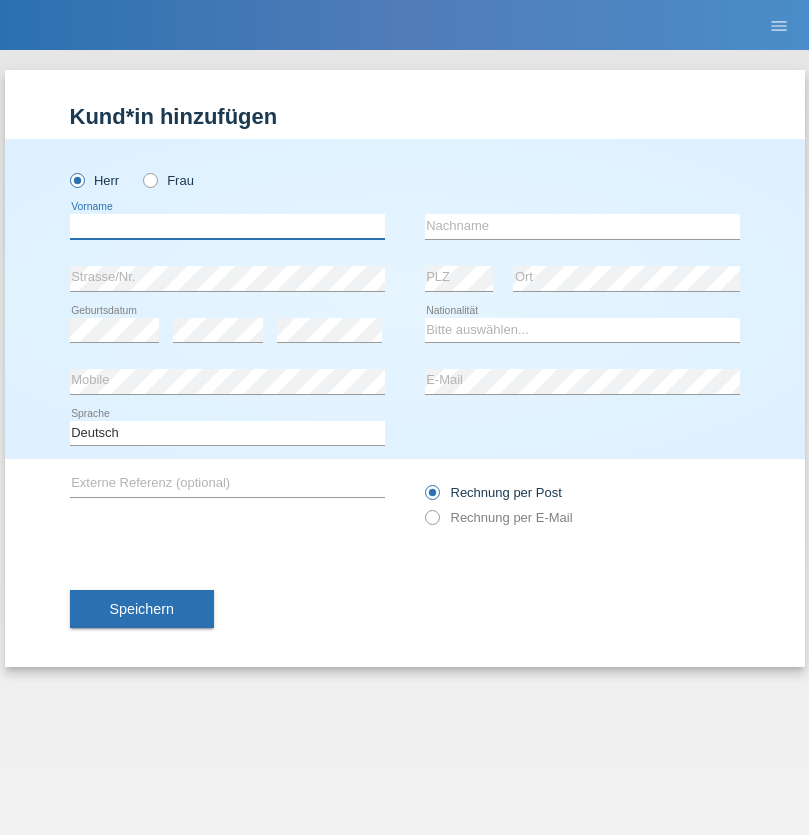 click at bounding box center [227, 226] 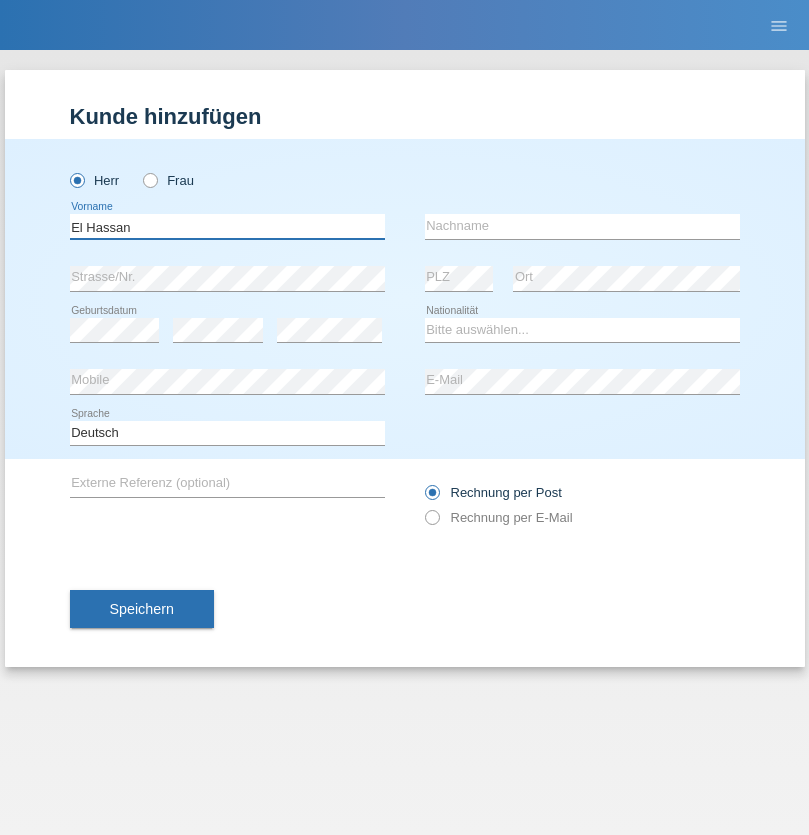 type on "El Hassan" 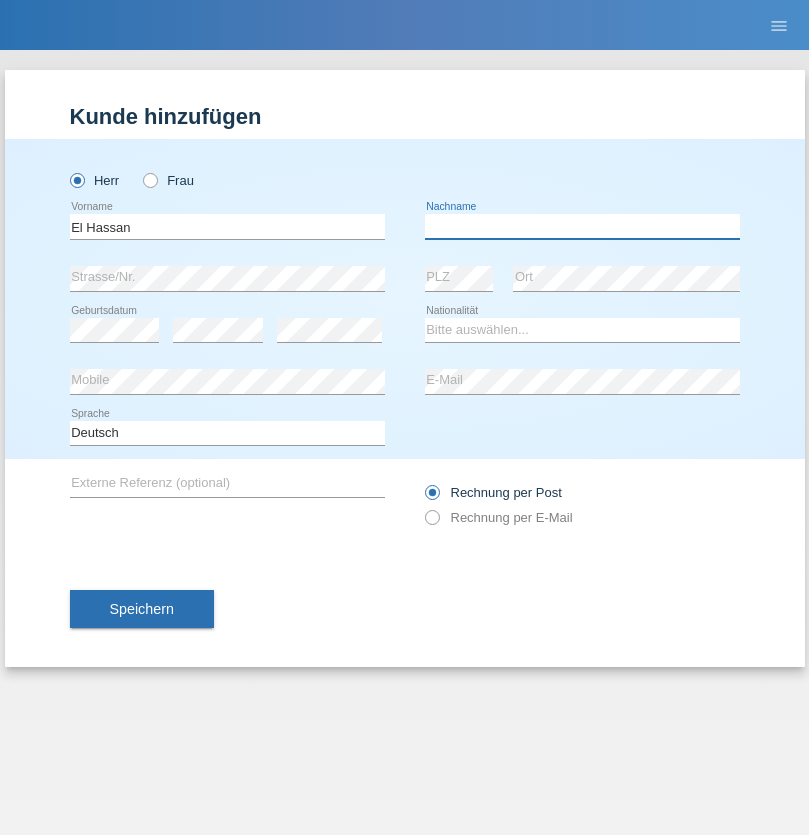 click at bounding box center (582, 226) 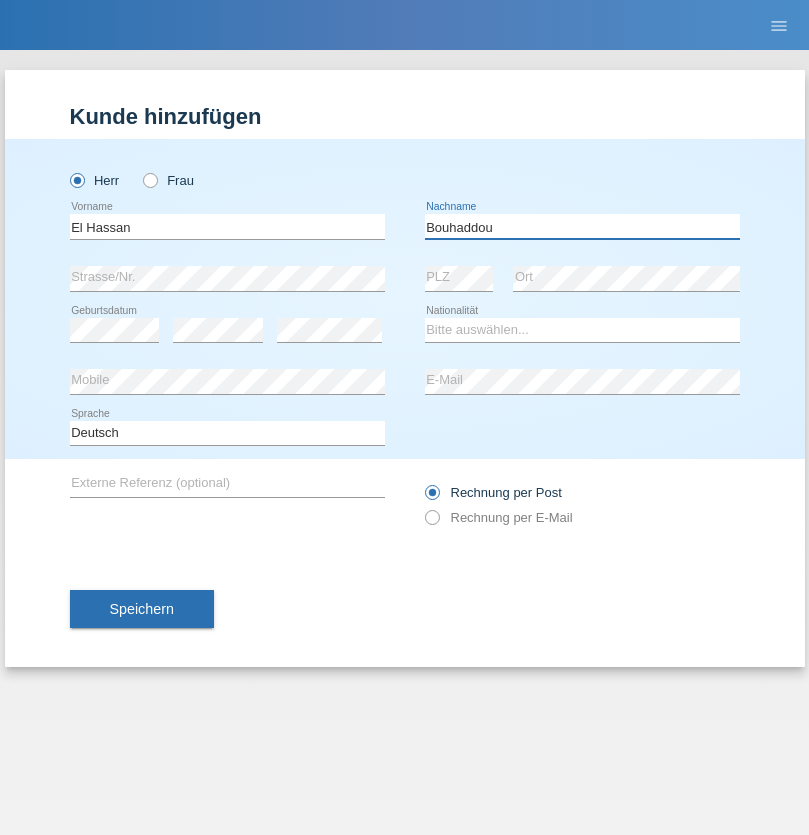 type on "Bouhaddou" 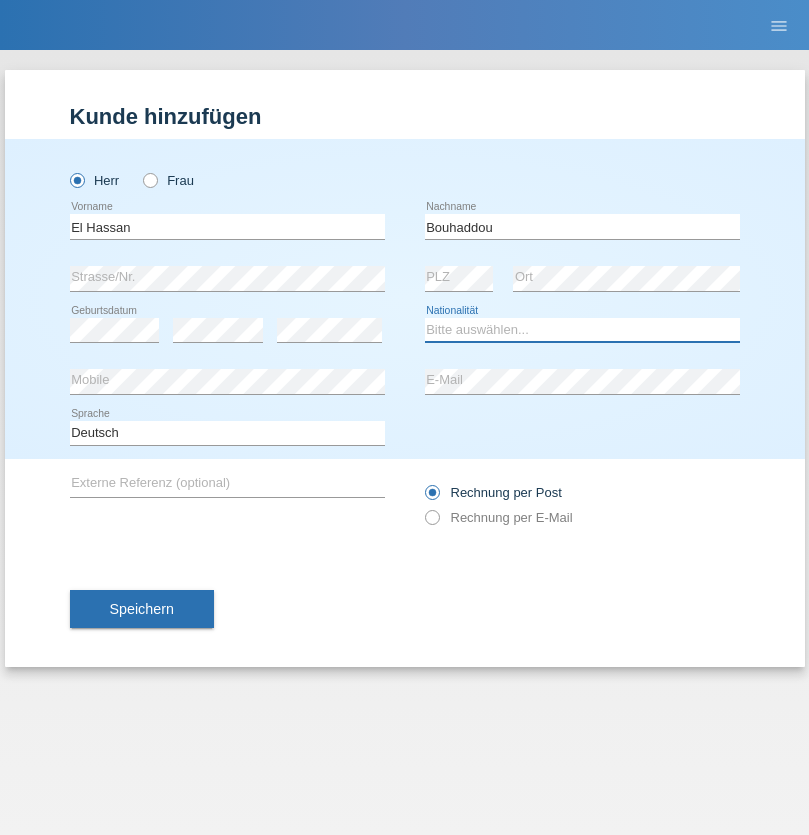 select on "CH" 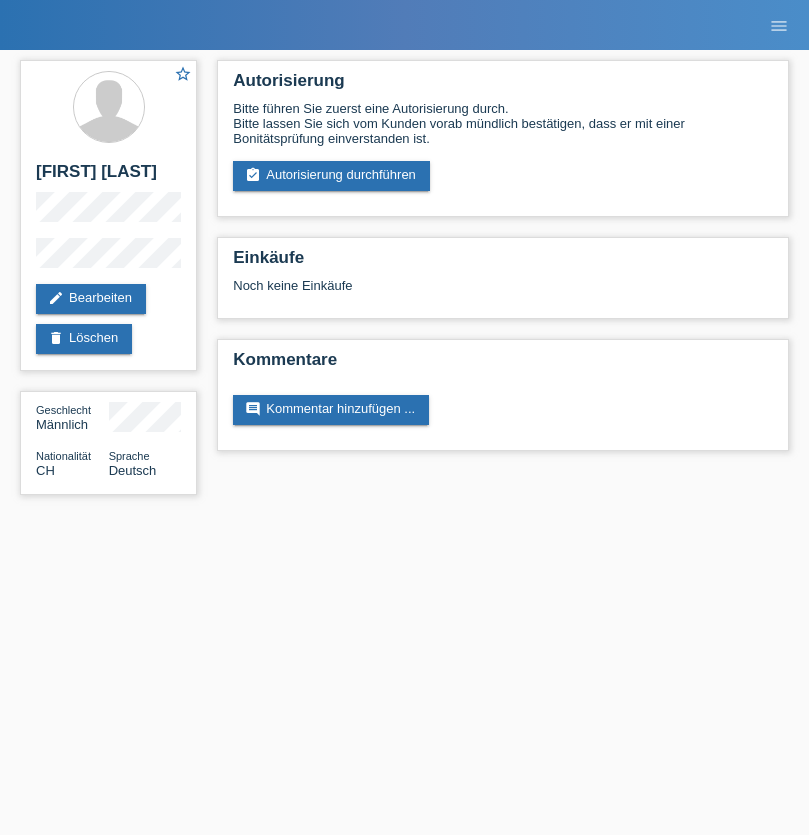 scroll, scrollTop: 0, scrollLeft: 0, axis: both 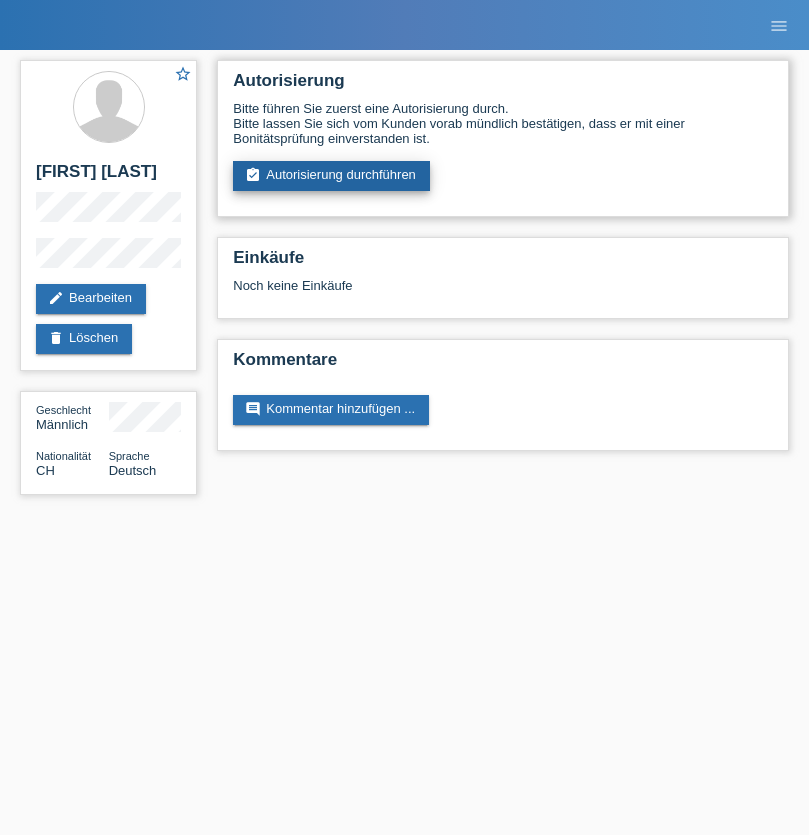 click on "assignment_turned_in  Autorisierung durchführen" at bounding box center [331, 176] 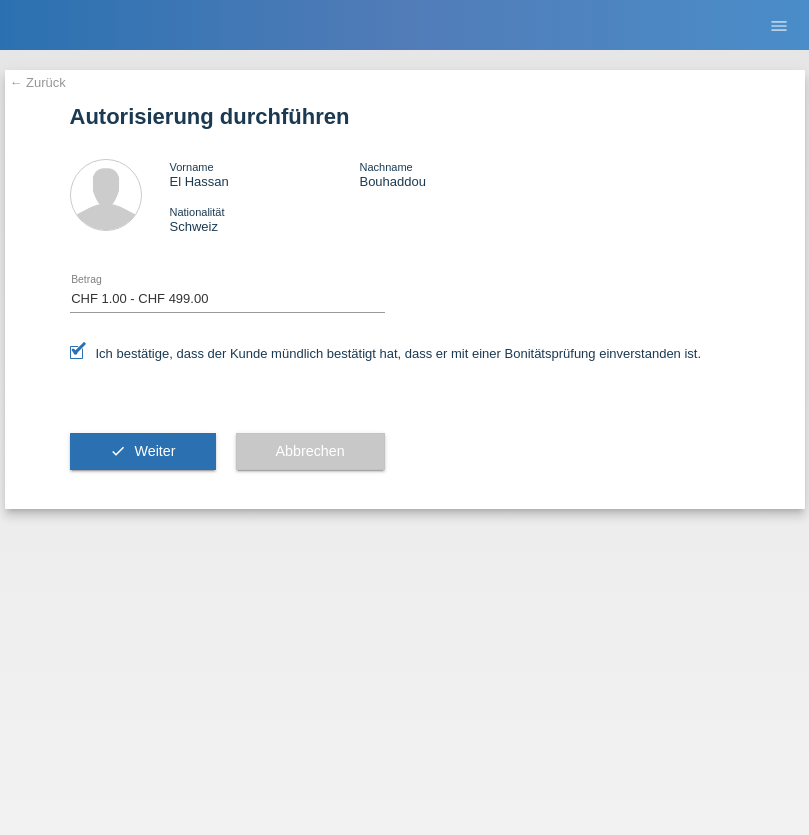 select on "1" 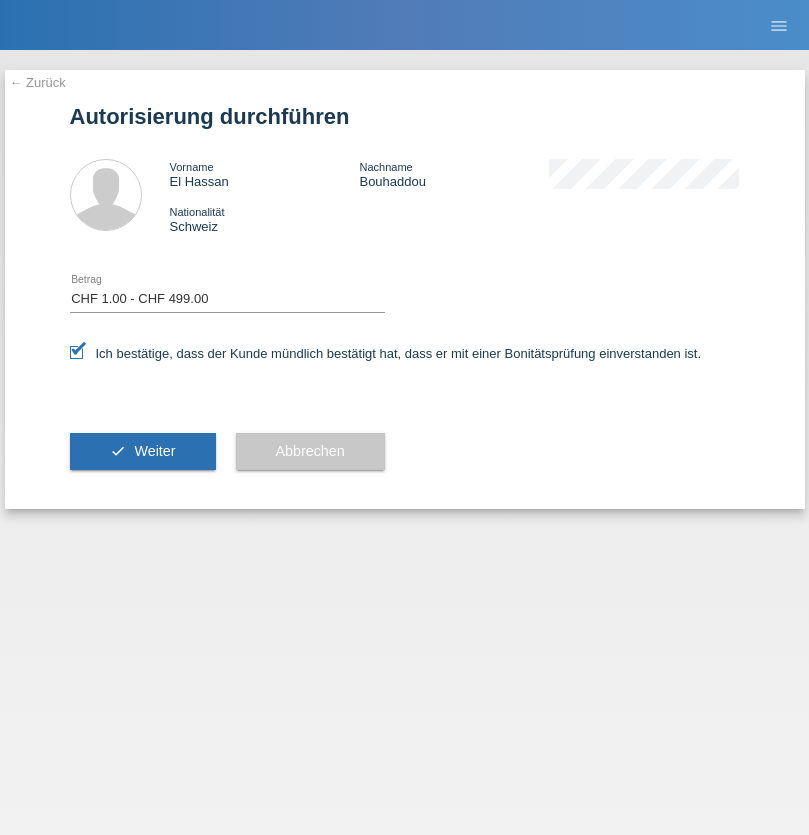scroll, scrollTop: 0, scrollLeft: 0, axis: both 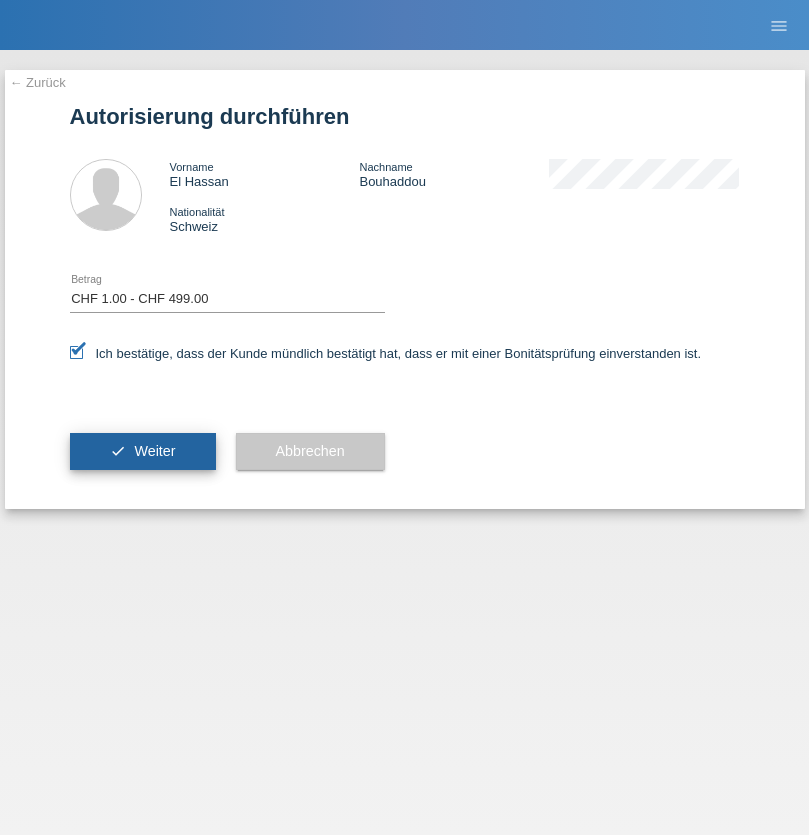 click on "Weiter" at bounding box center (154, 451) 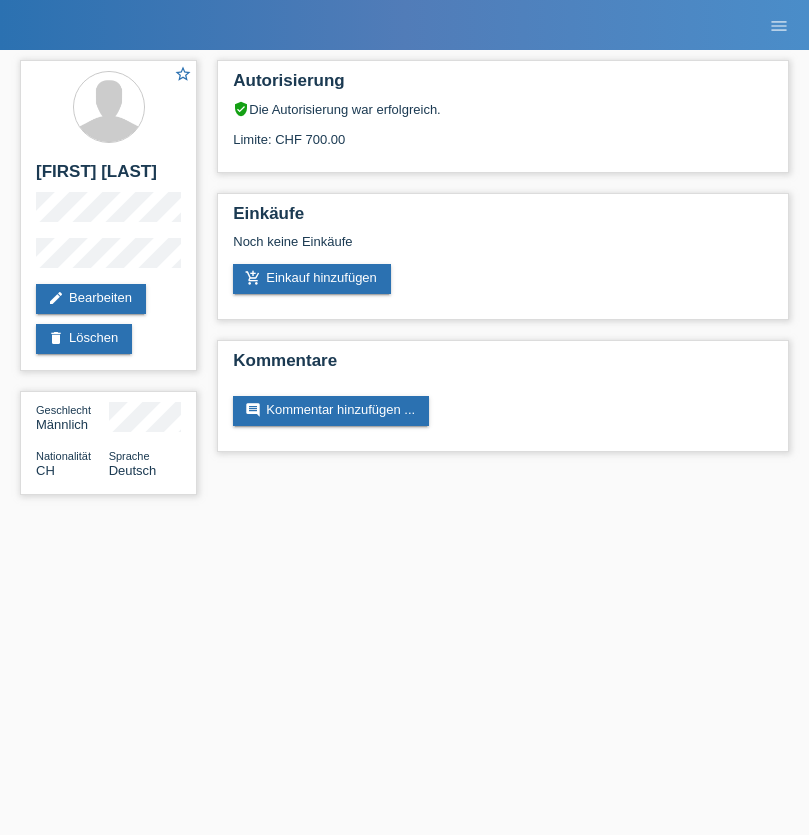 scroll, scrollTop: 0, scrollLeft: 0, axis: both 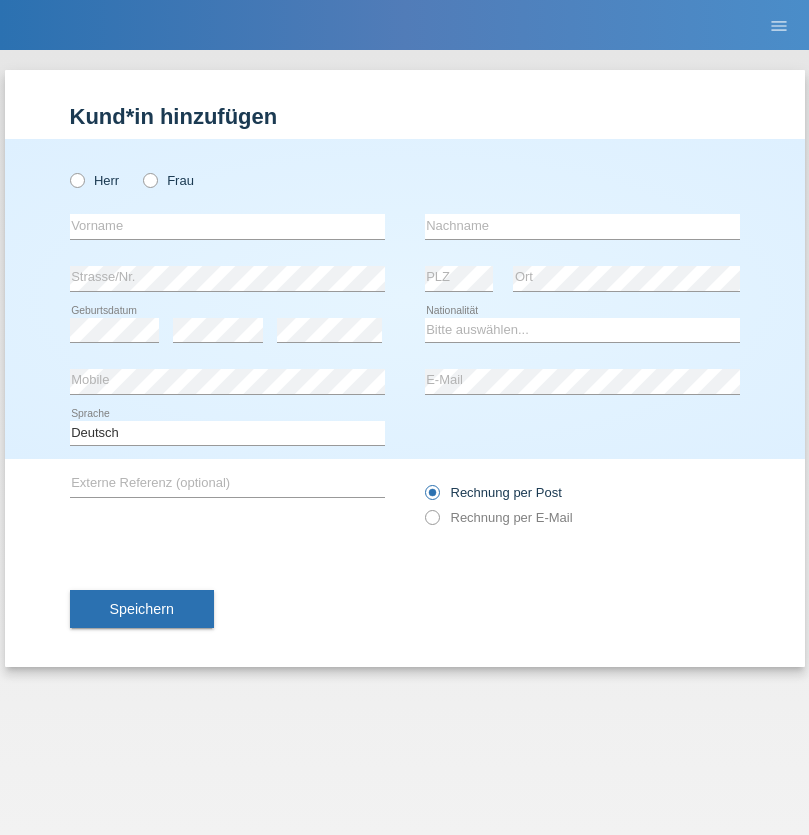 radio on "true" 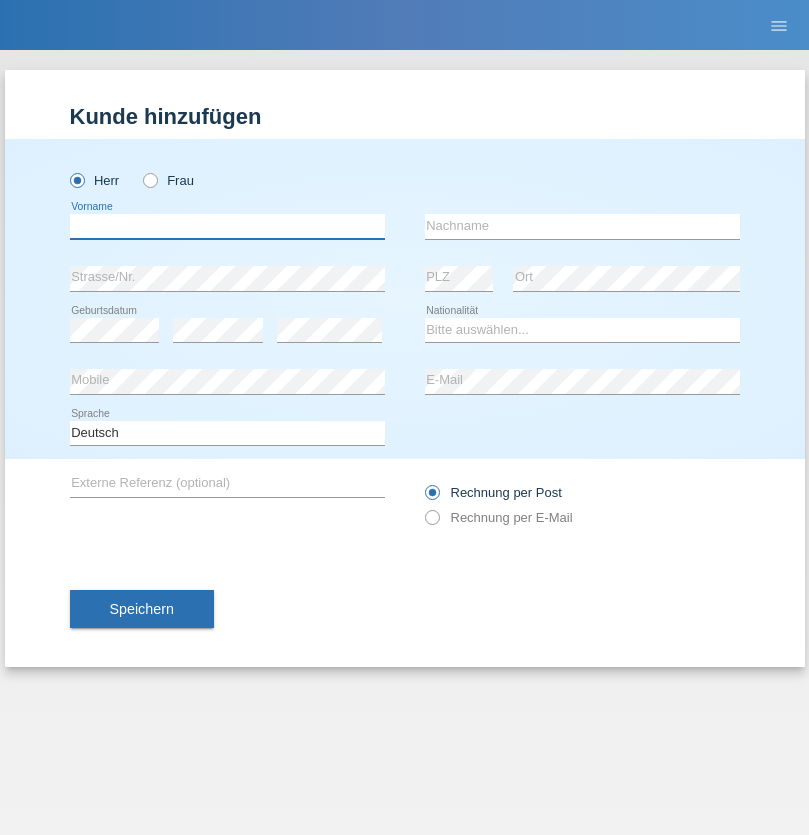 click at bounding box center [227, 226] 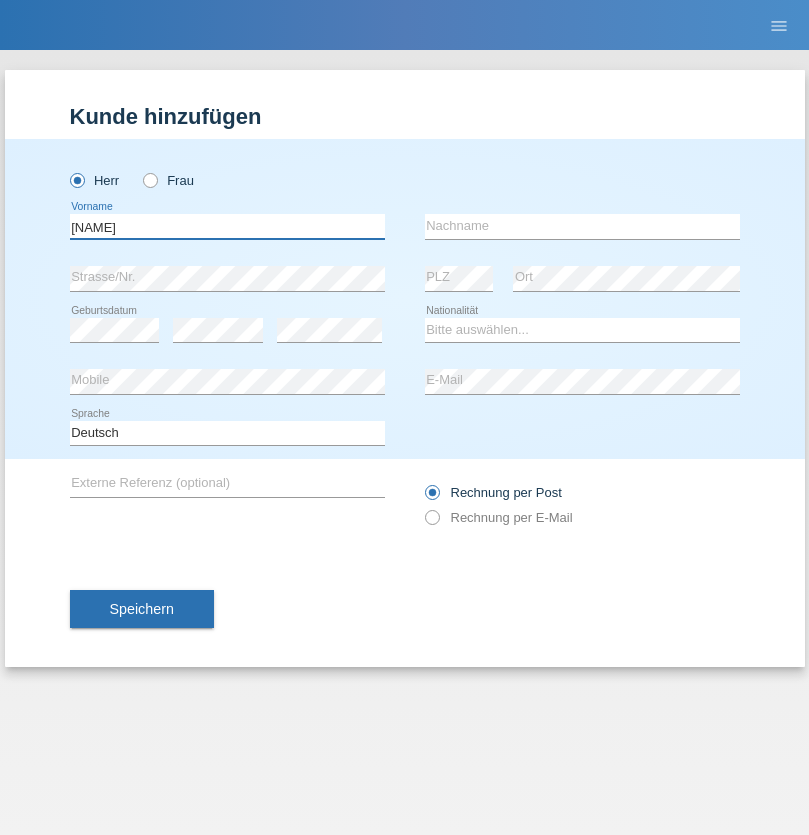type on "[FIRST]" 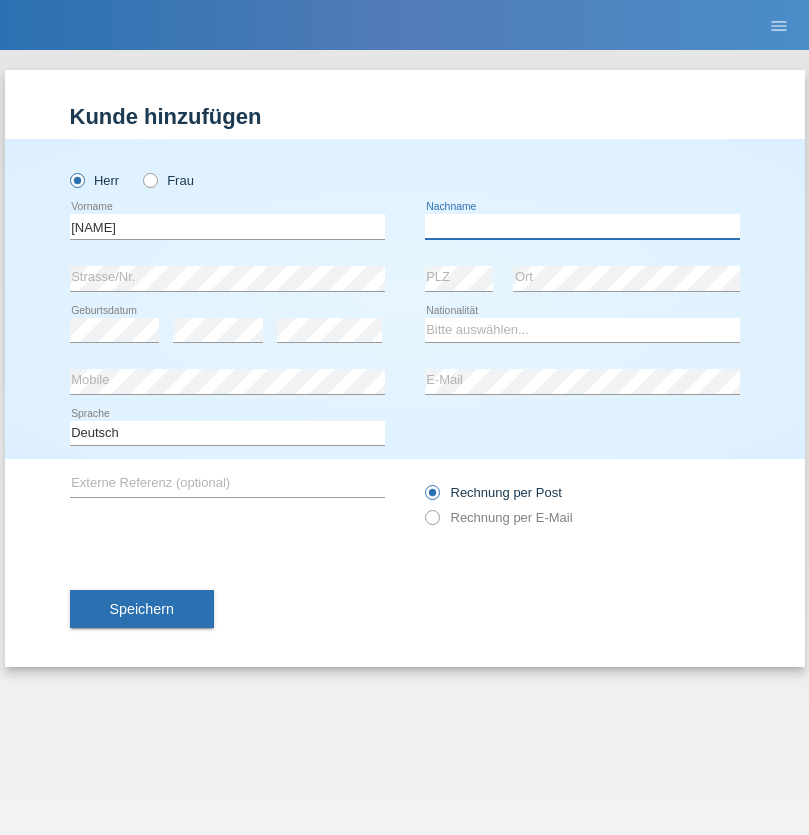 click at bounding box center [582, 226] 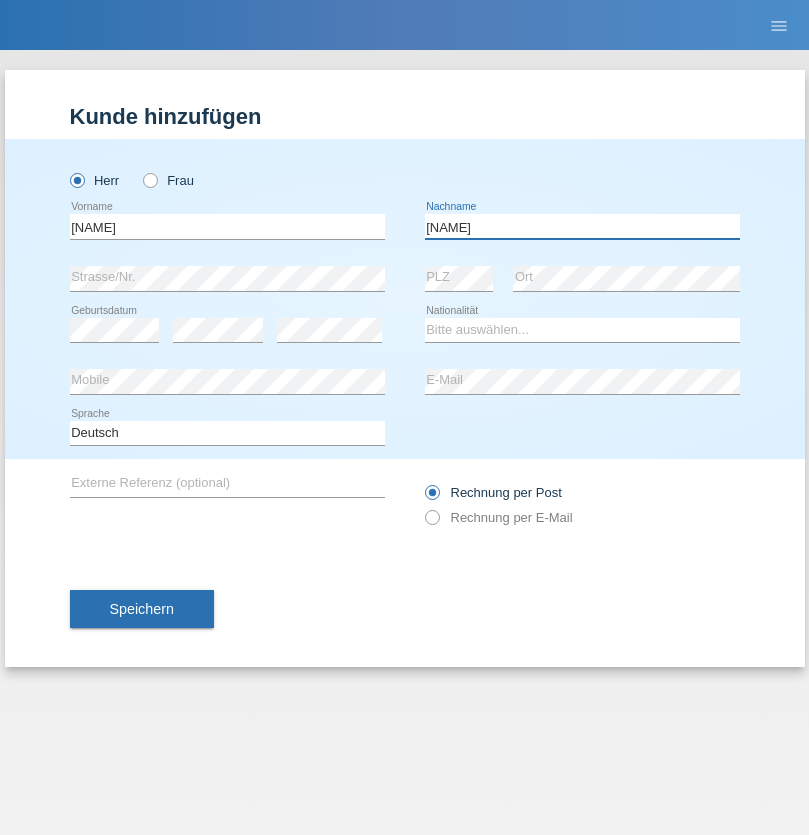 type on "[LAST]" 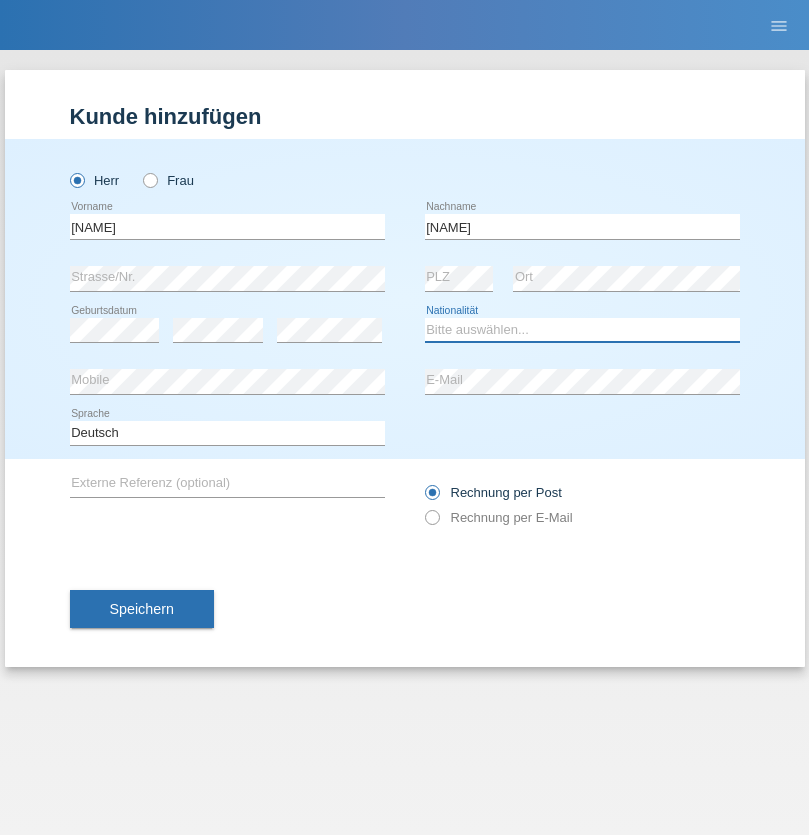select on "CH" 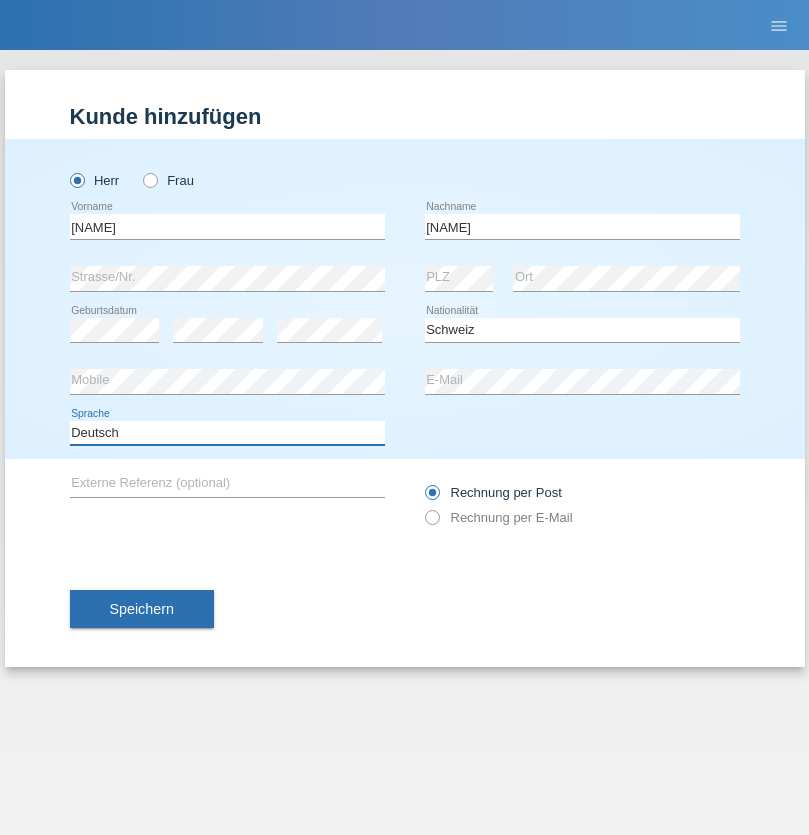select on "en" 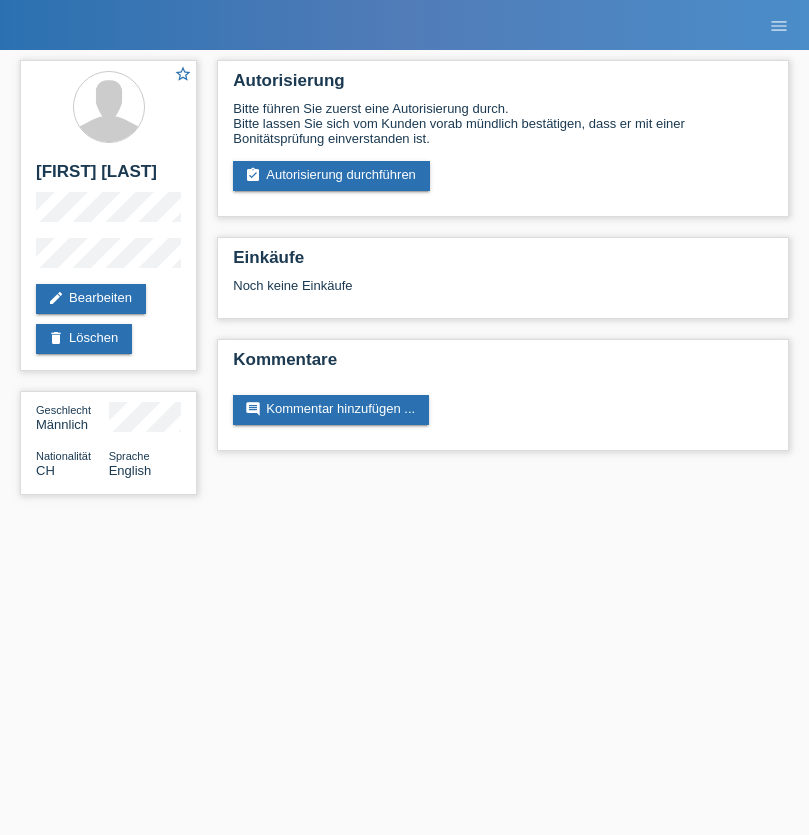 scroll, scrollTop: 0, scrollLeft: 0, axis: both 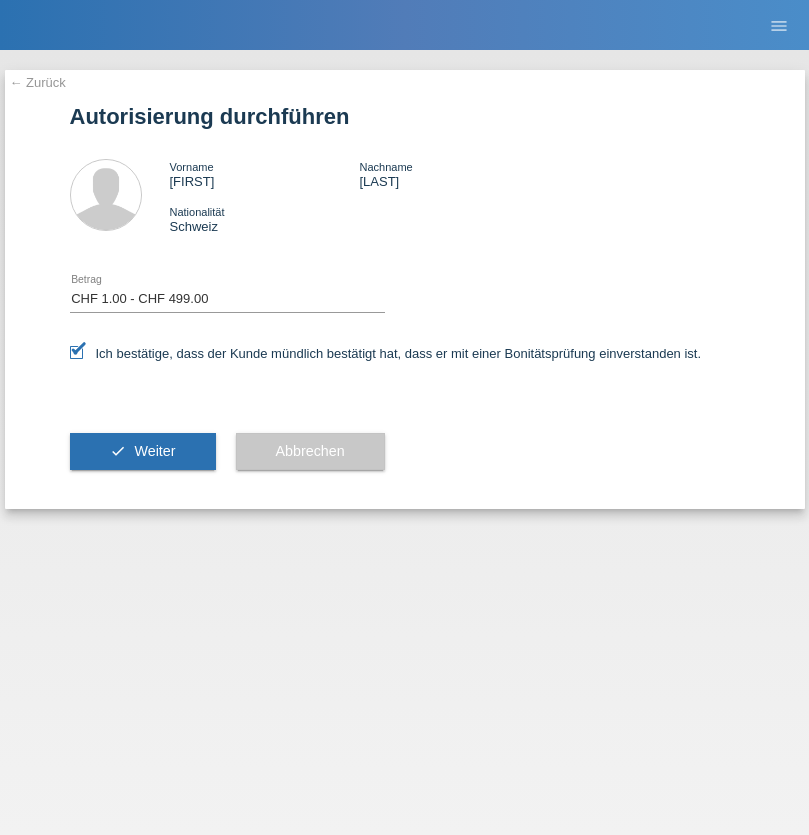 select on "1" 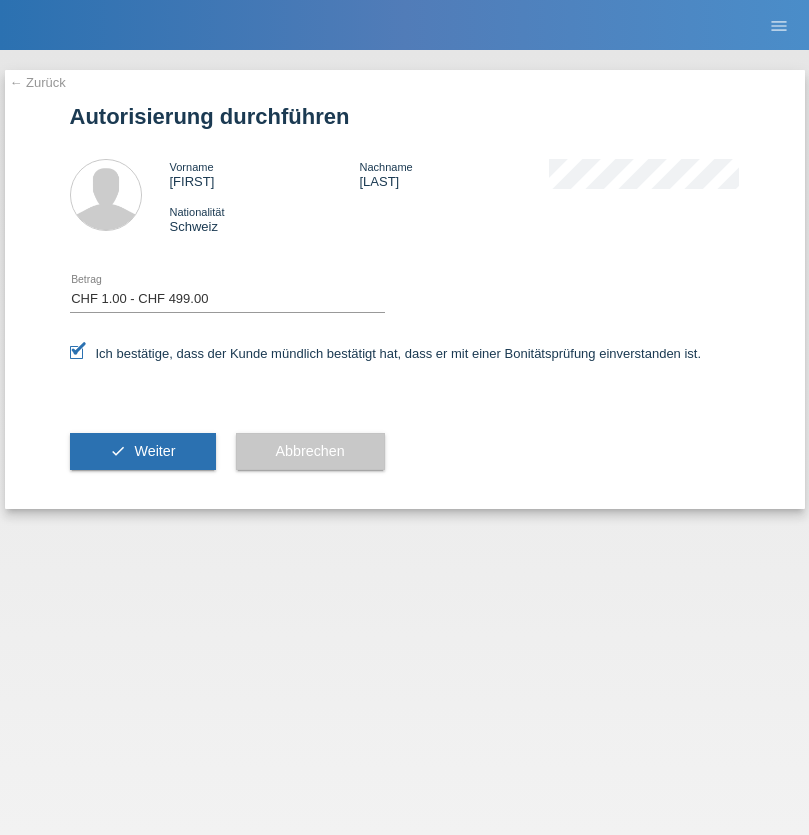 scroll, scrollTop: 0, scrollLeft: 0, axis: both 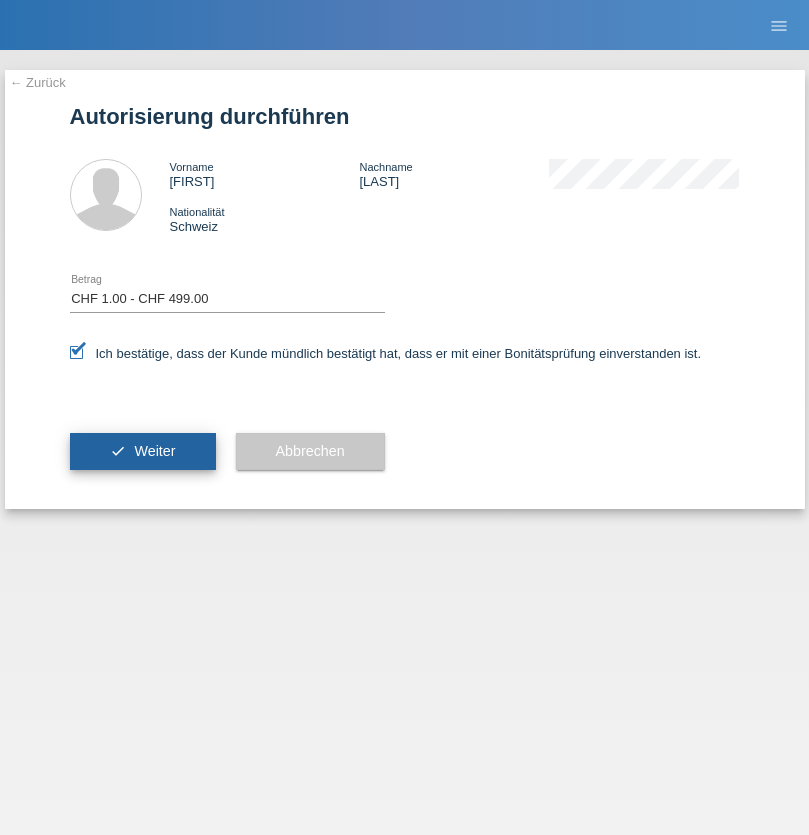 click on "Weiter" at bounding box center (154, 451) 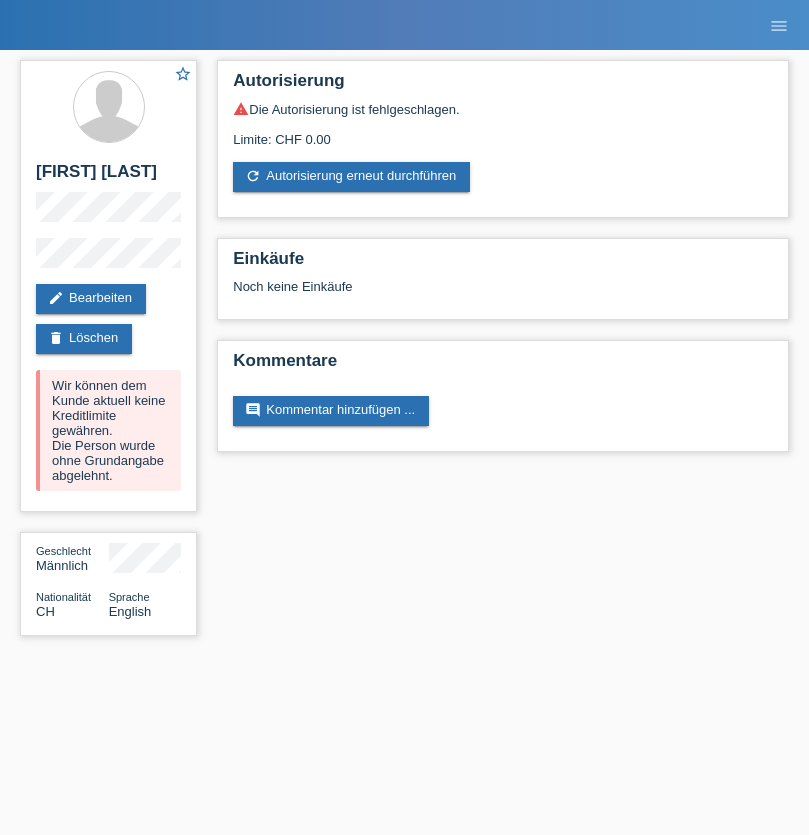 scroll, scrollTop: 0, scrollLeft: 0, axis: both 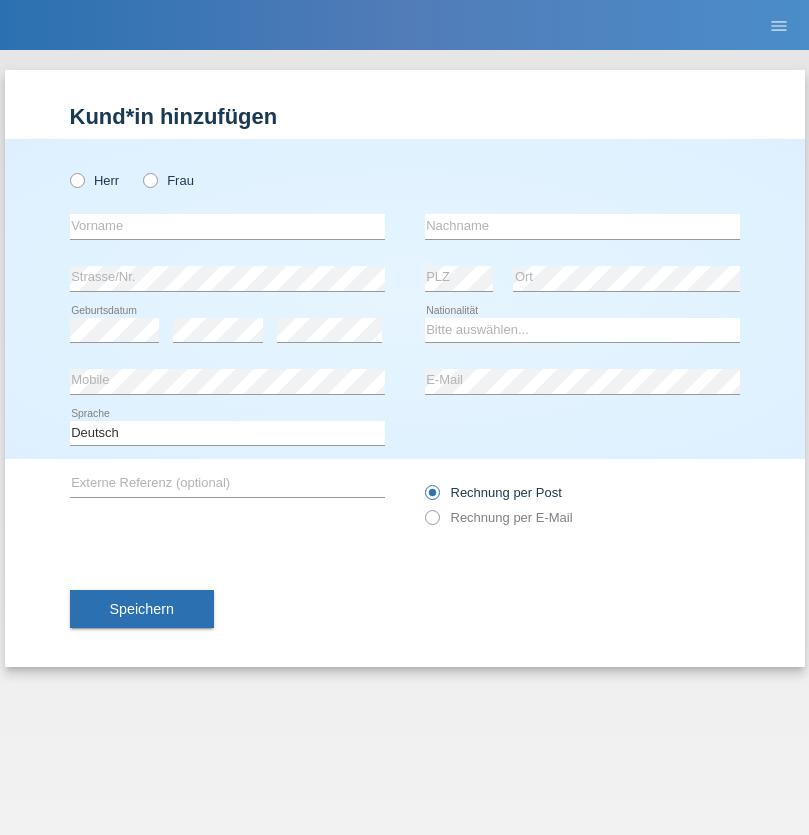 radio on "true" 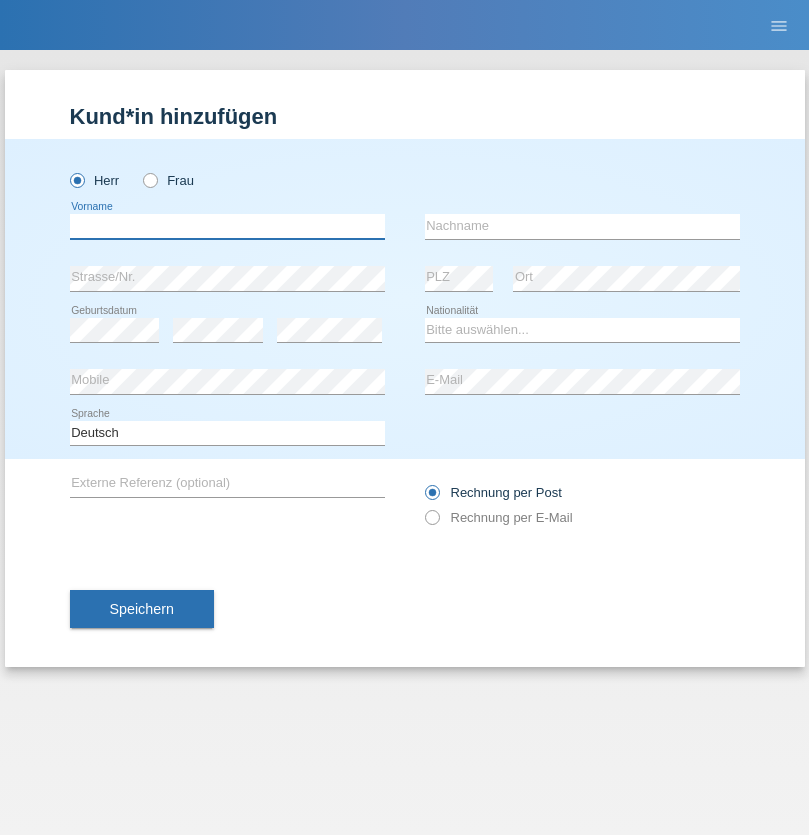 click at bounding box center (227, 226) 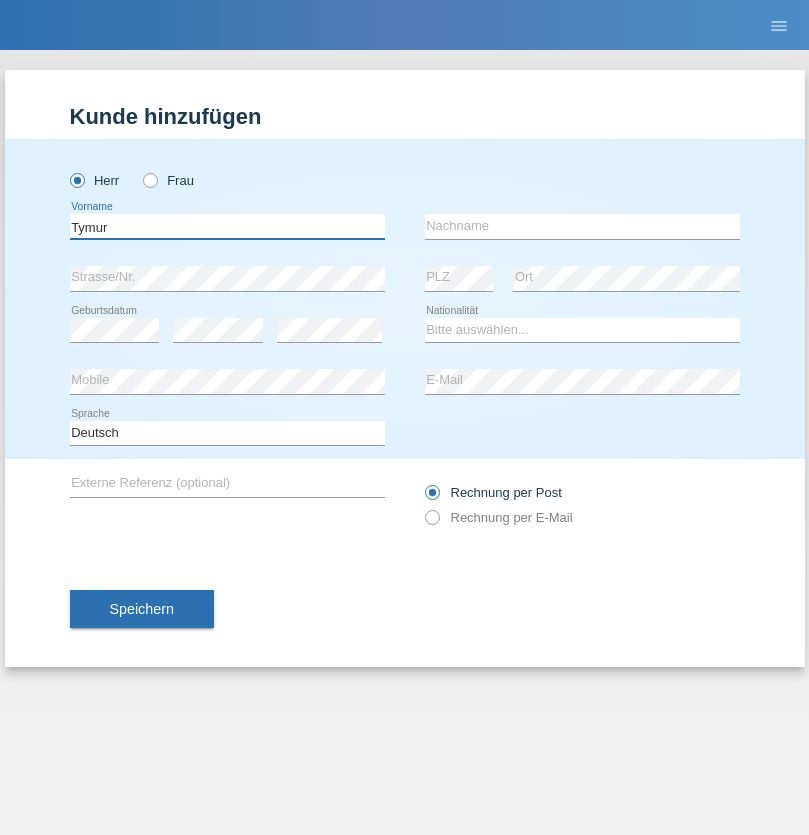 type on "Tymur" 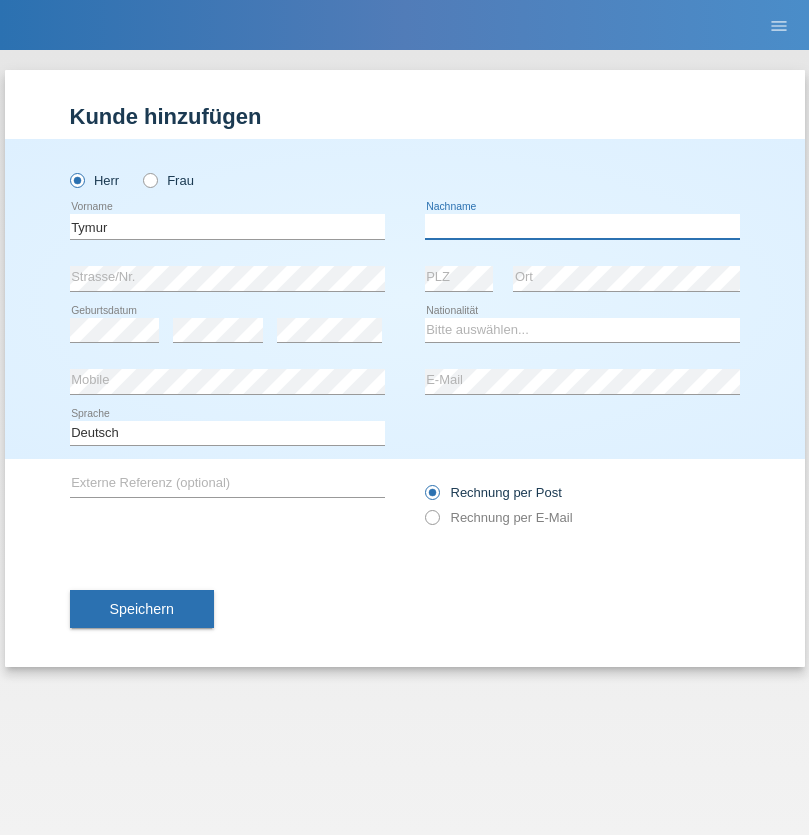 click at bounding box center [582, 226] 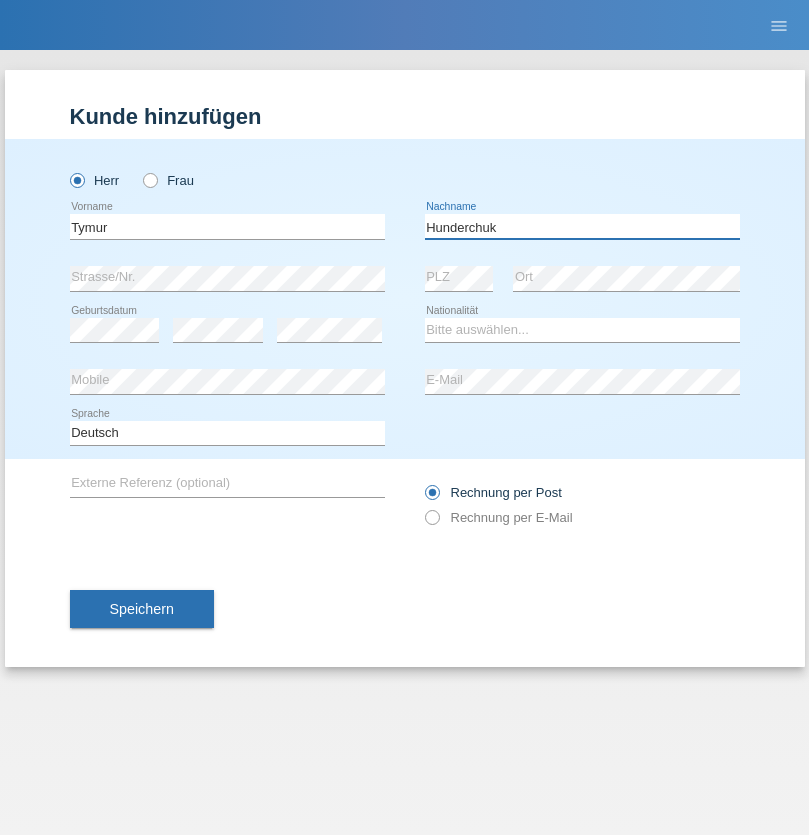 type on "Hunderchuk" 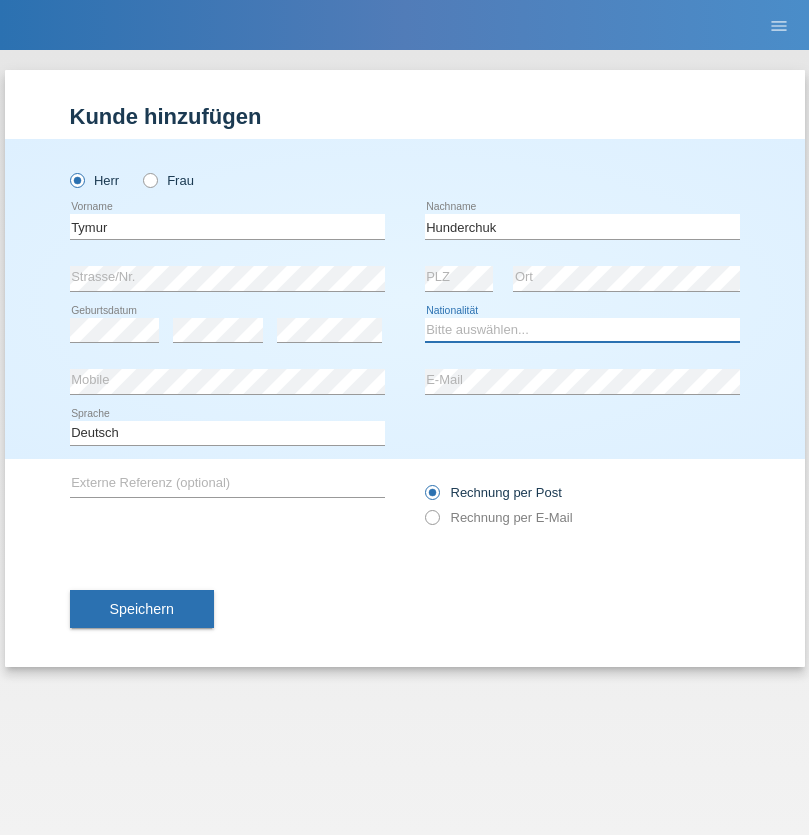select on "UA" 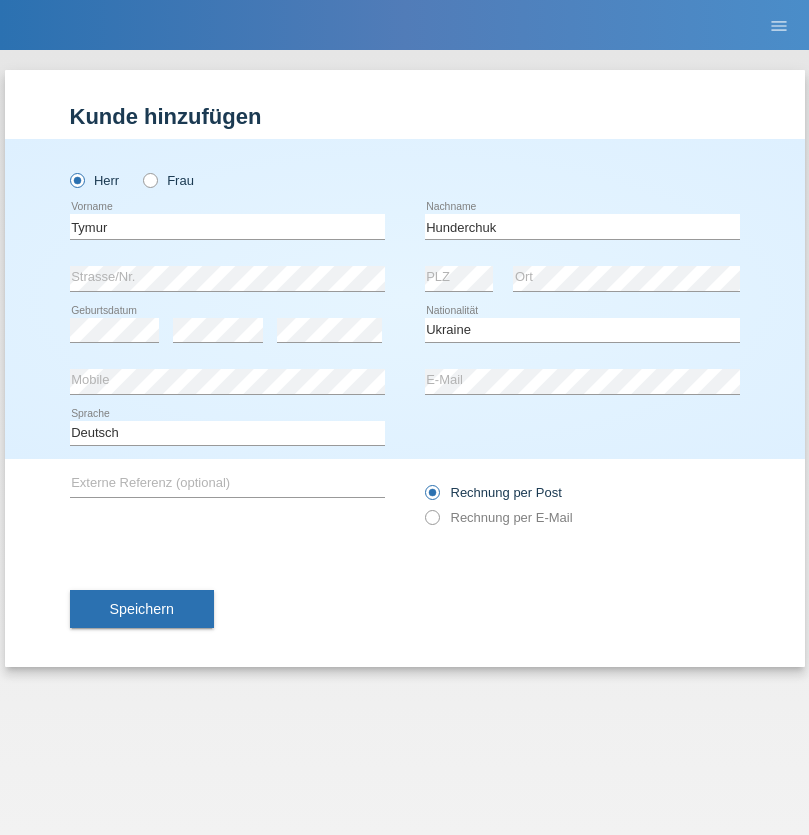 select on "C" 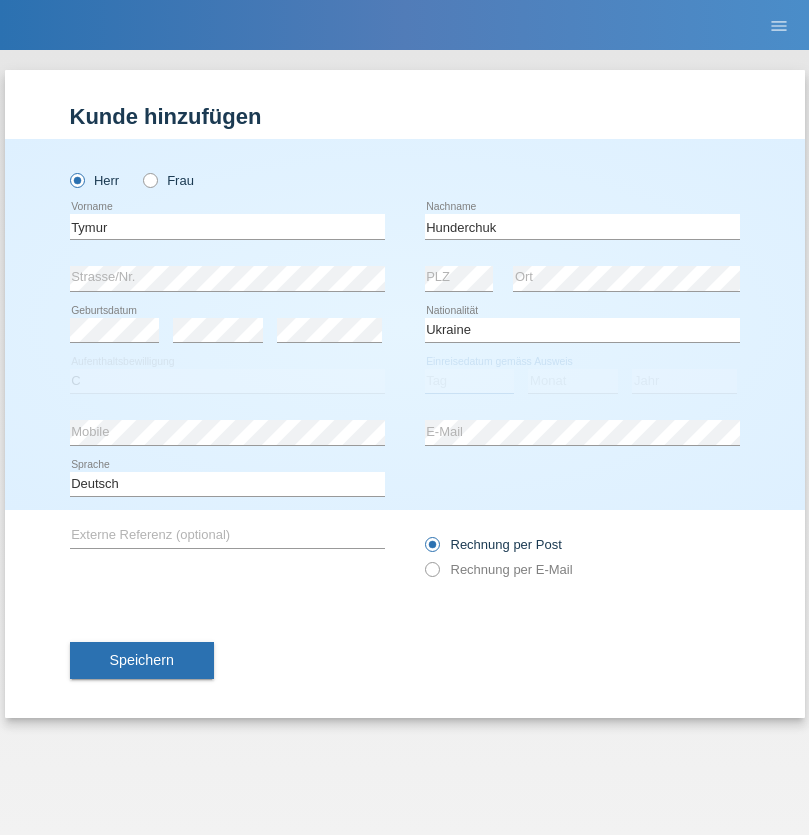 select on "20" 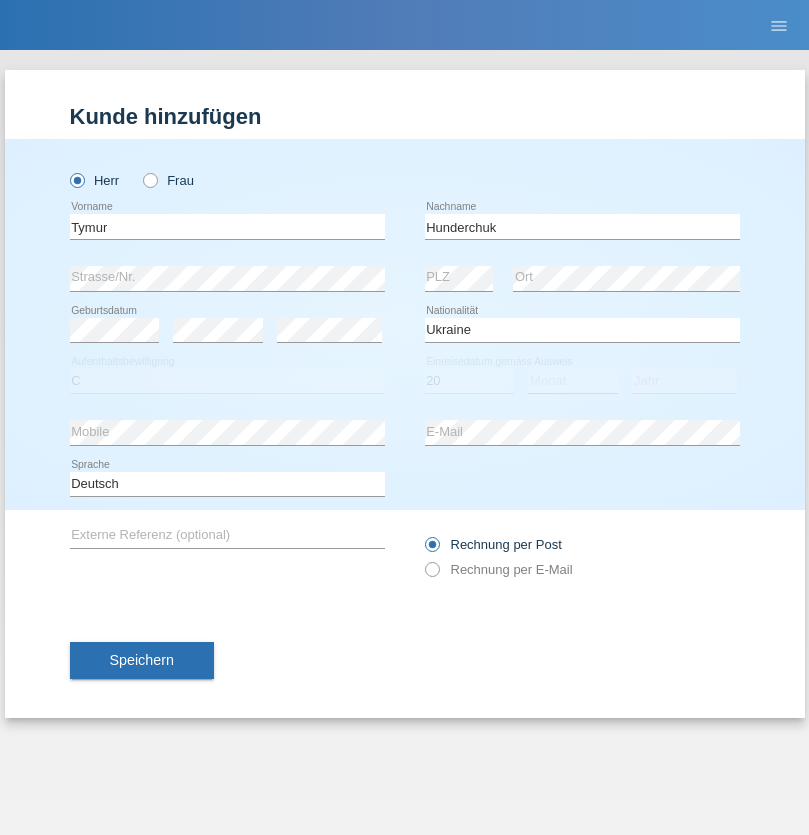 select on "08" 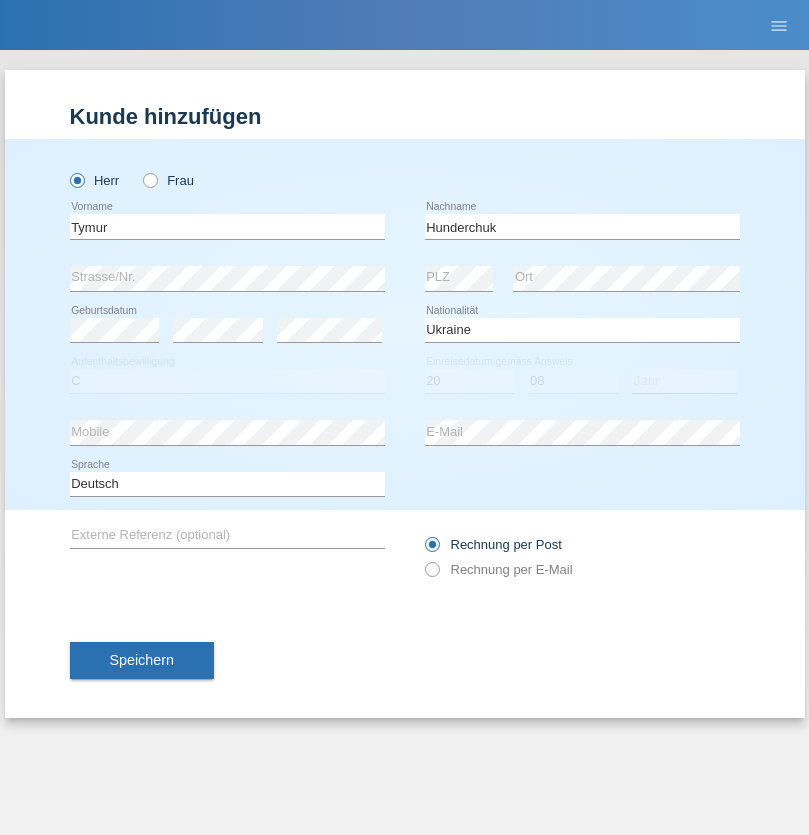 select on "2021" 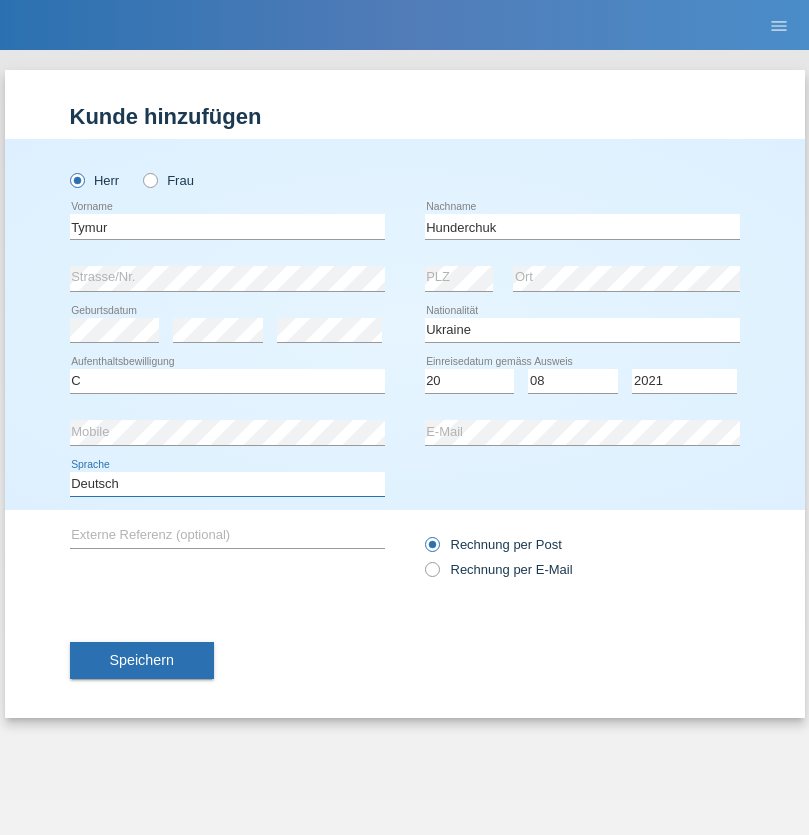 select on "en" 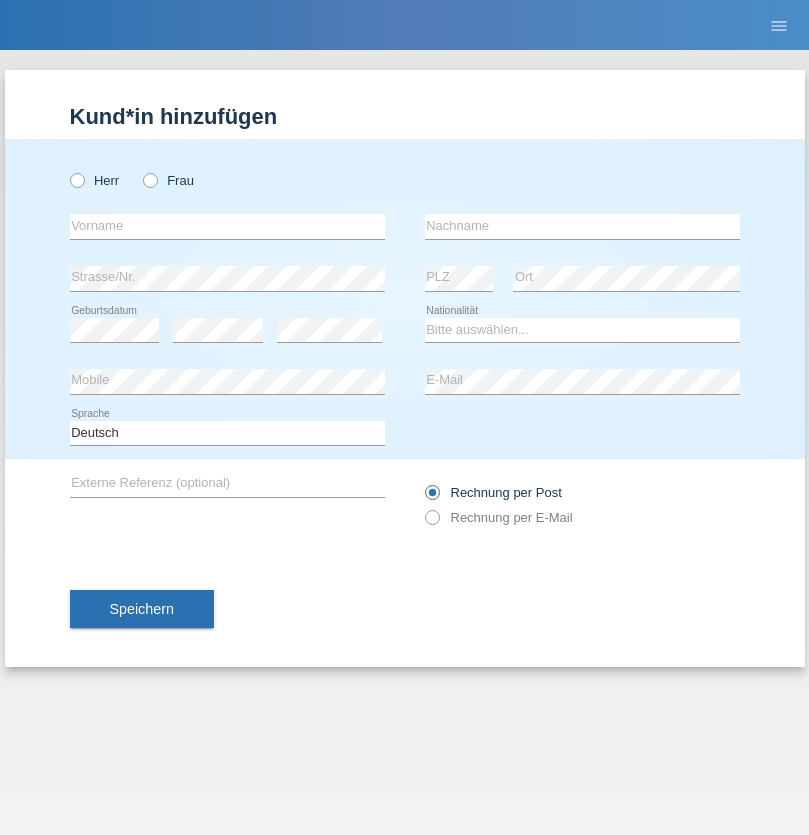 scroll, scrollTop: 0, scrollLeft: 0, axis: both 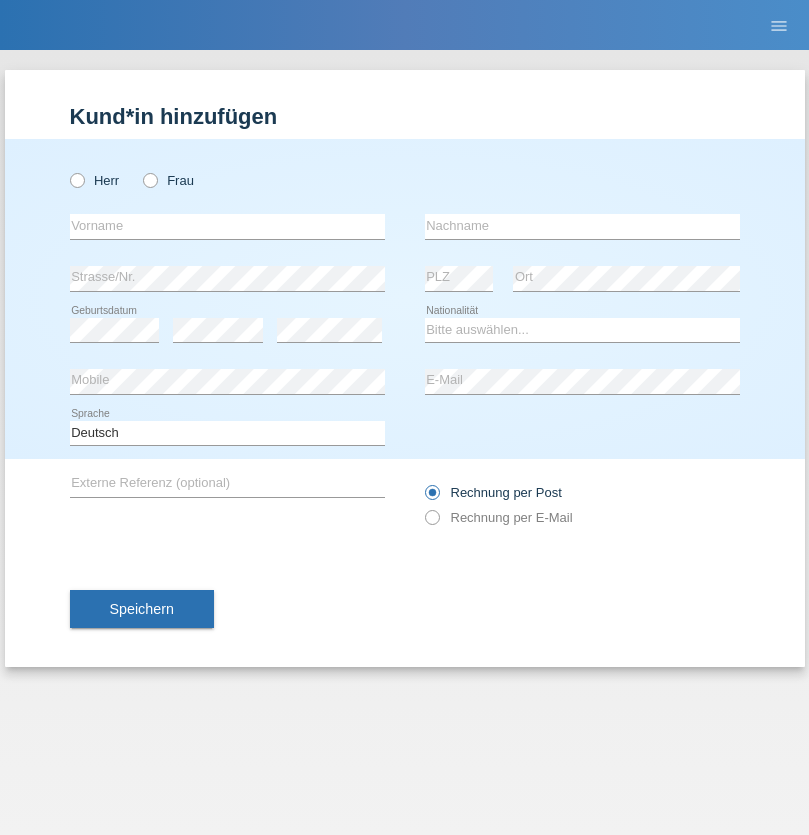 radio on "true" 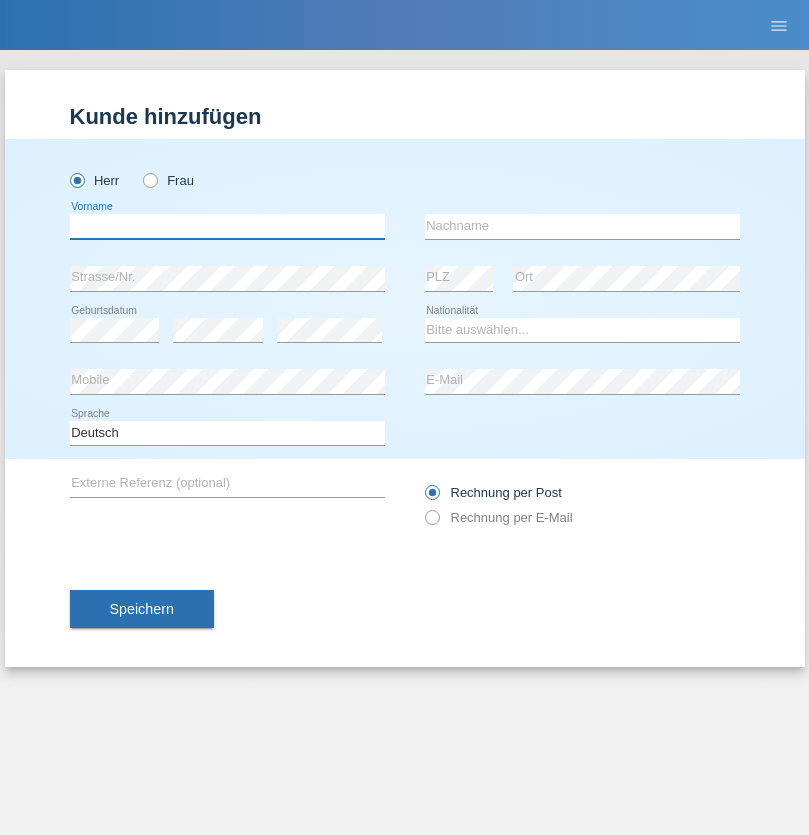 click at bounding box center [227, 226] 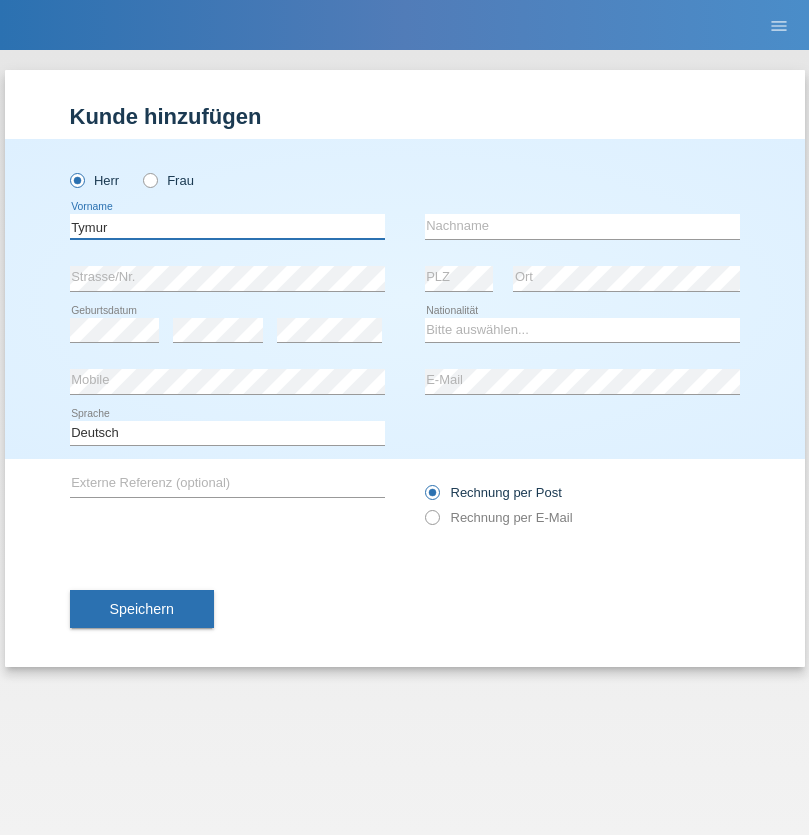 type on "Tymur" 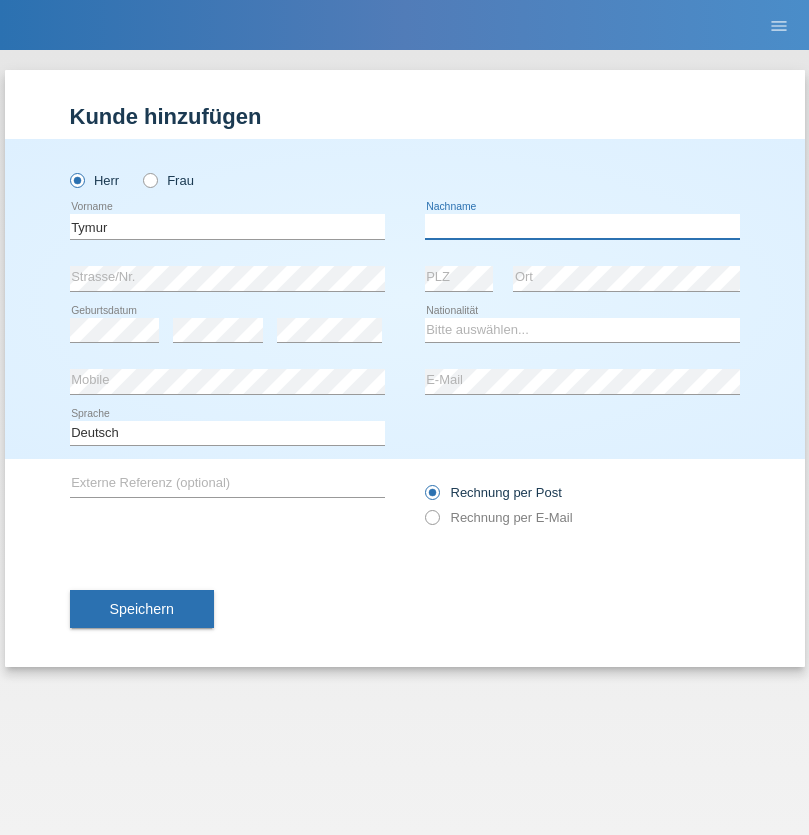 click at bounding box center (582, 226) 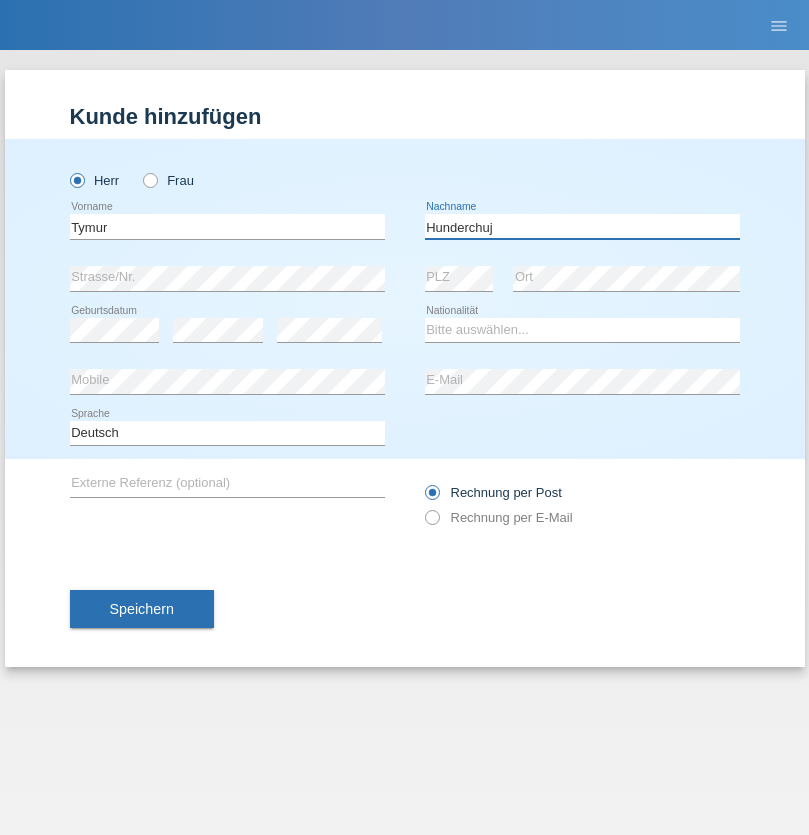 type on "Hunderchuj" 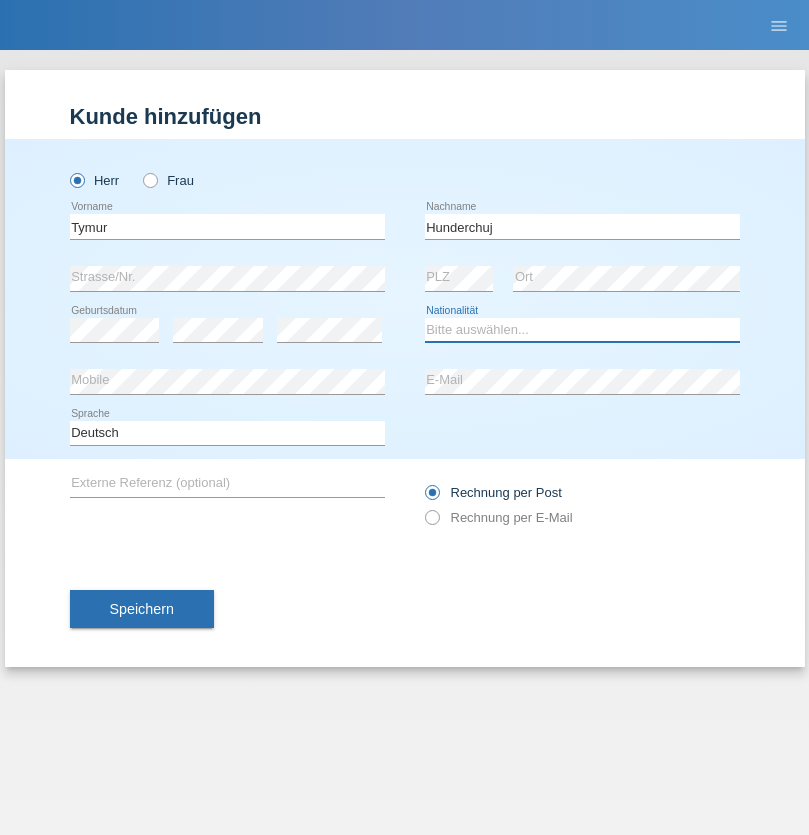 select on "UA" 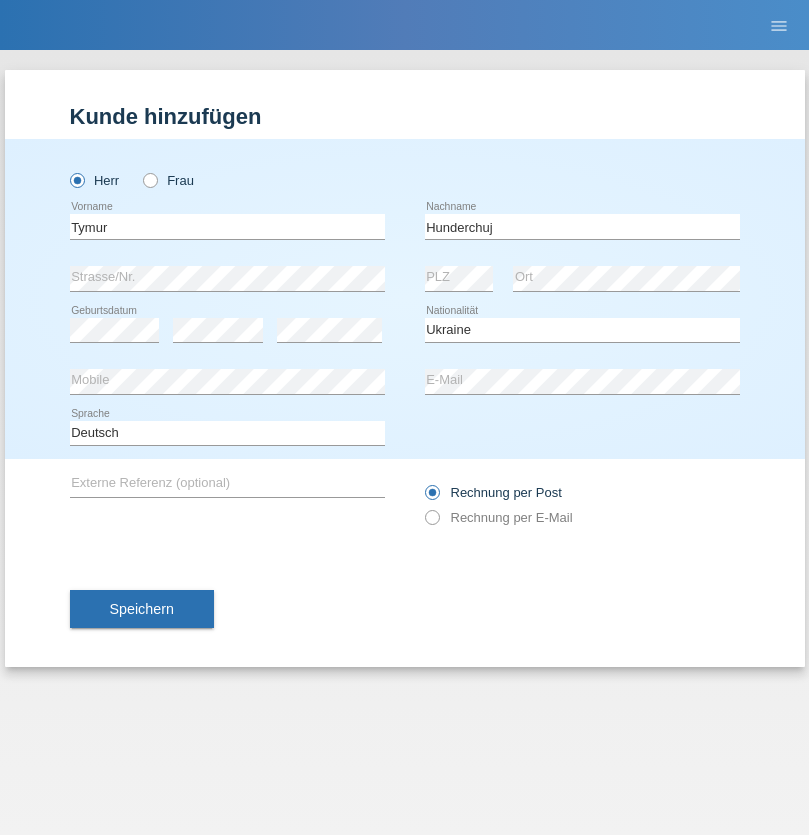 select on "C" 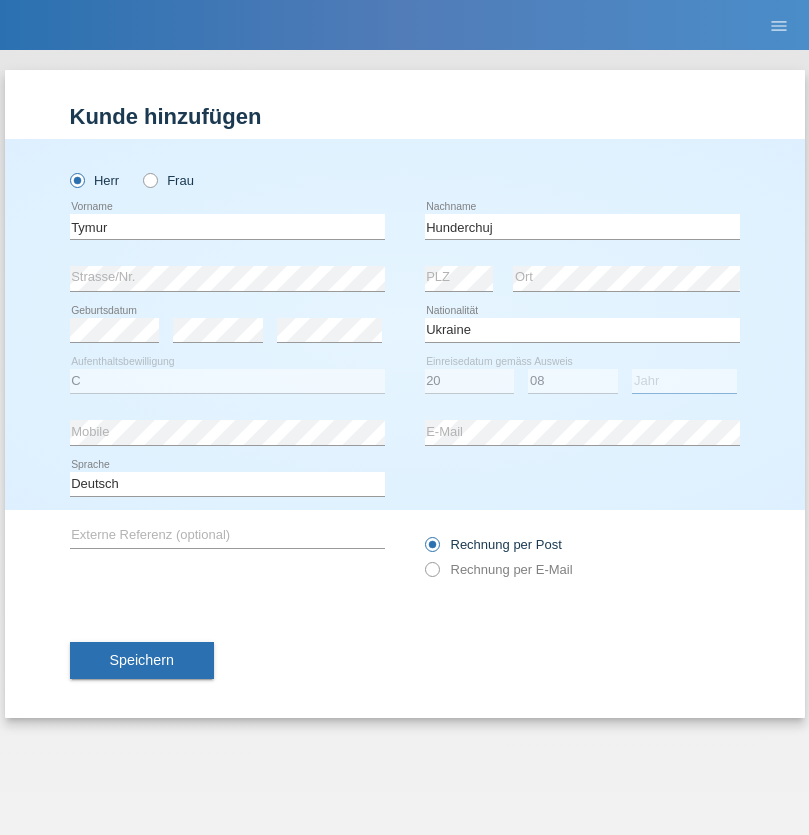 select on "2021" 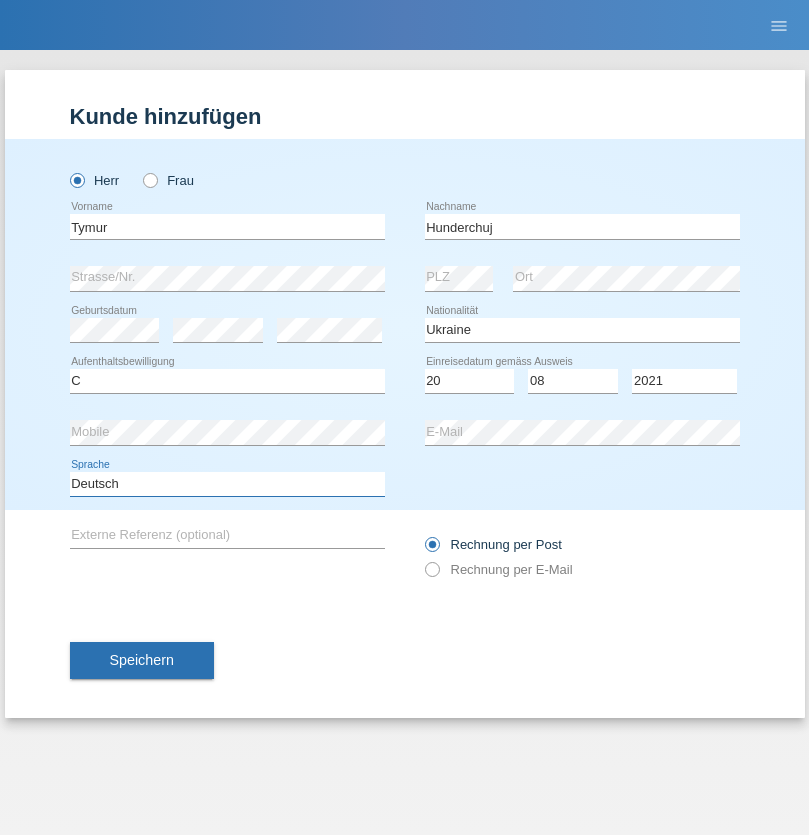 select on "en" 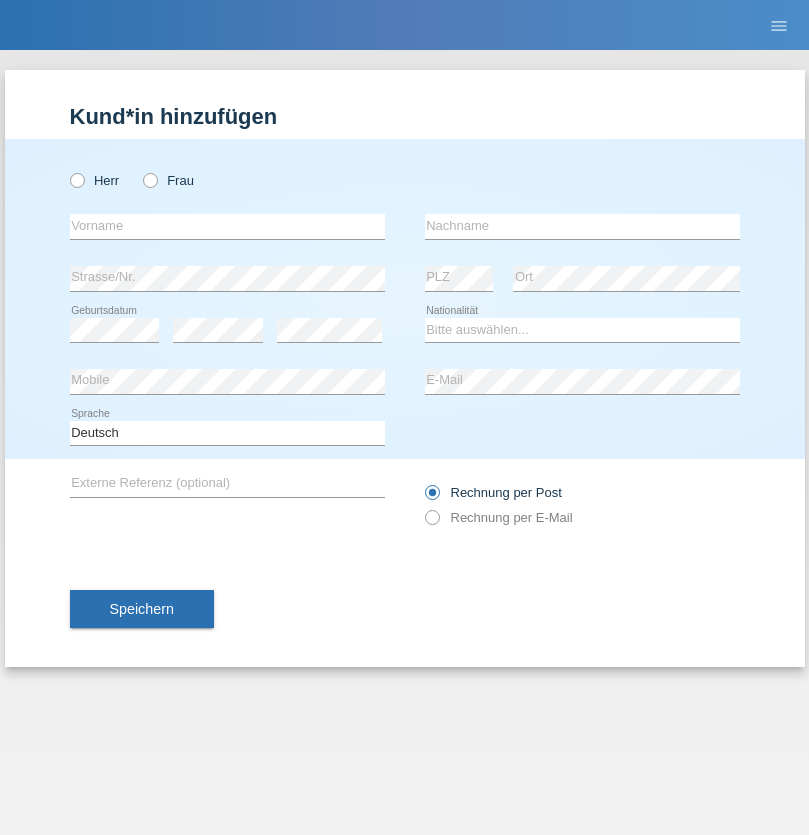 scroll, scrollTop: 0, scrollLeft: 0, axis: both 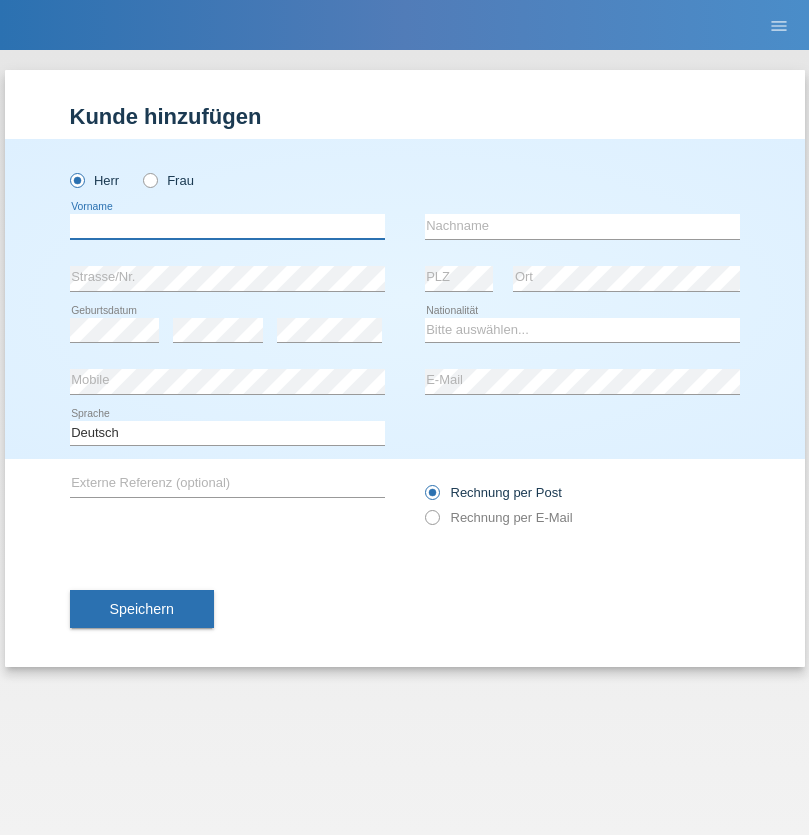 click at bounding box center [227, 226] 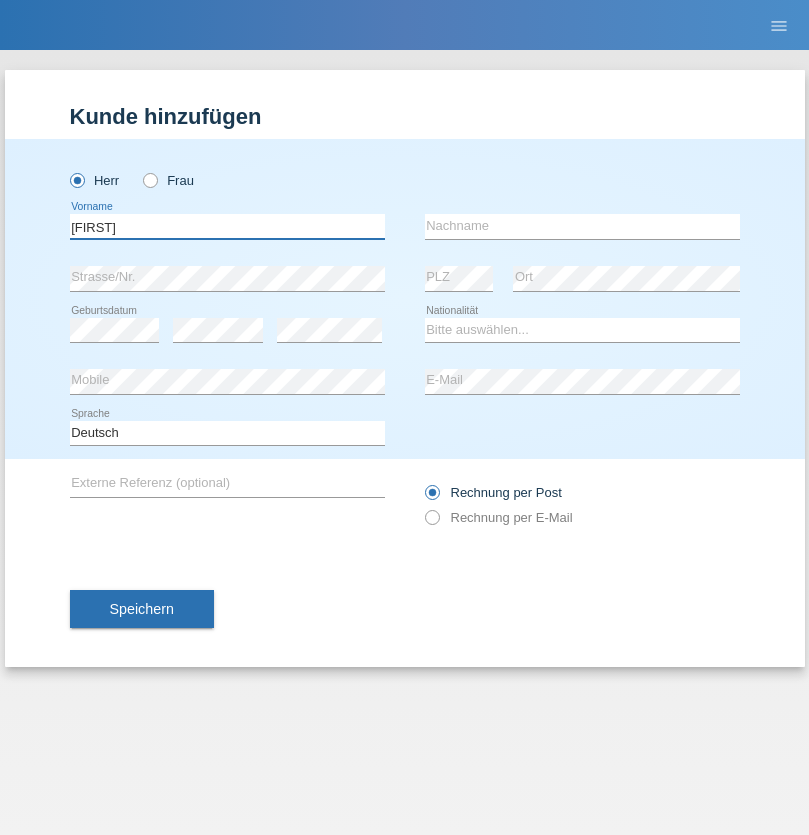 type on "Dominik" 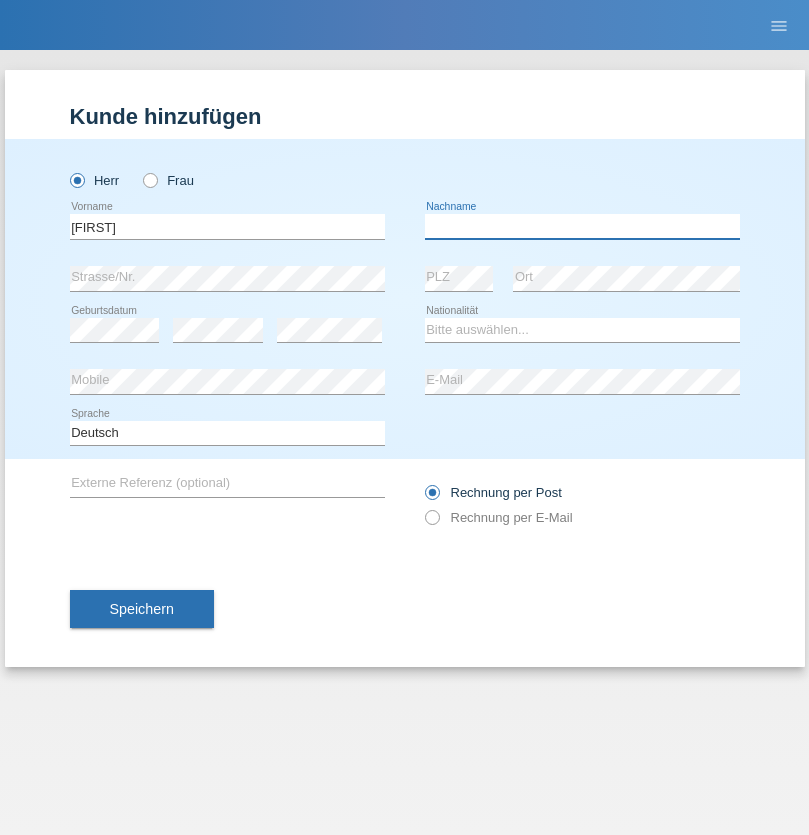 click at bounding box center [582, 226] 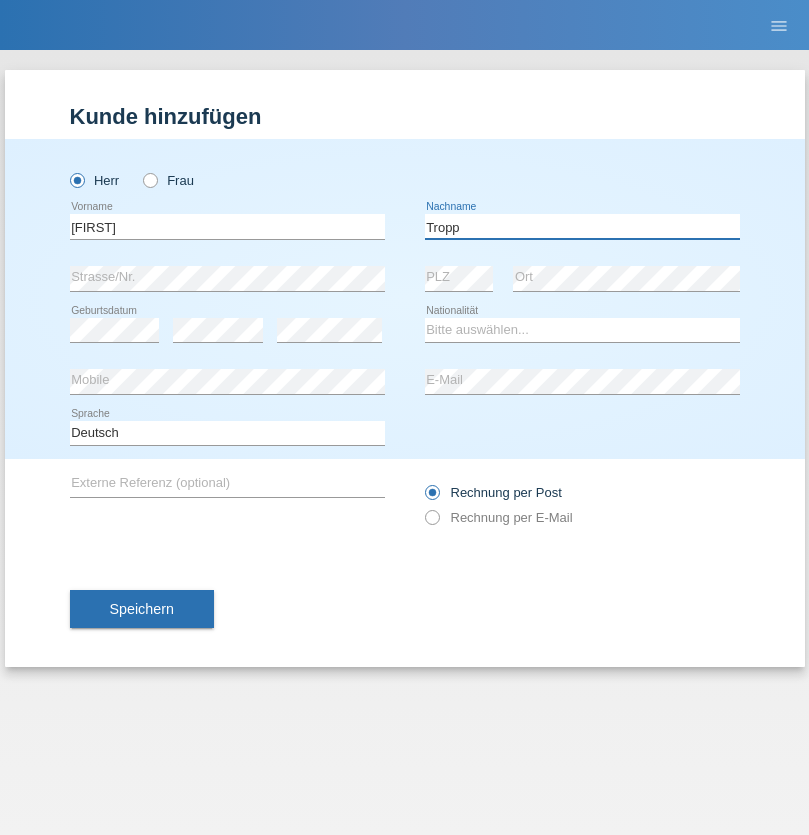 type on "Tropp" 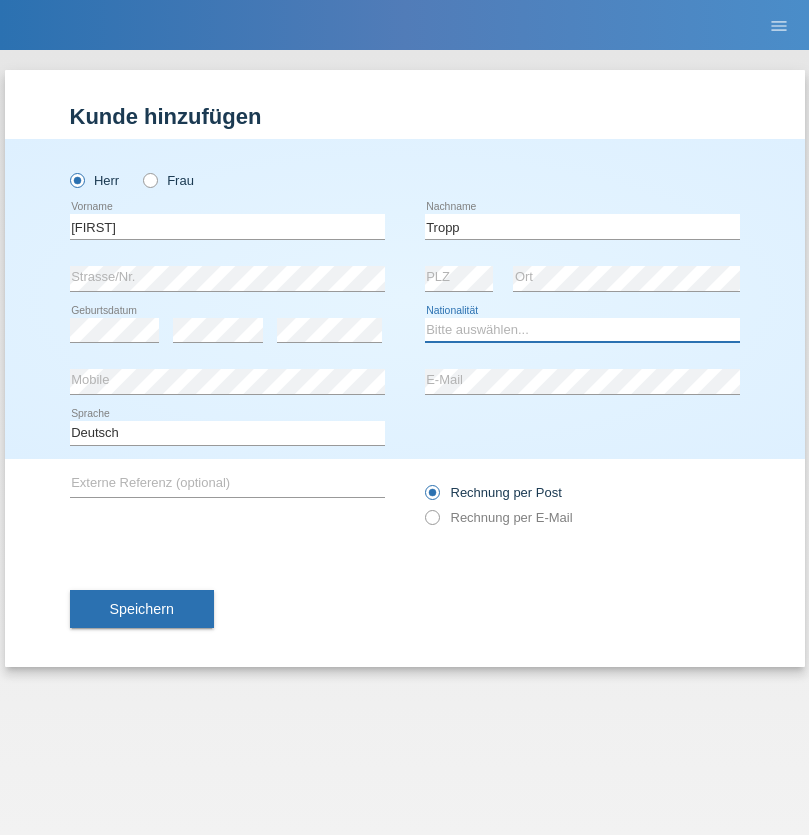 select on "SK" 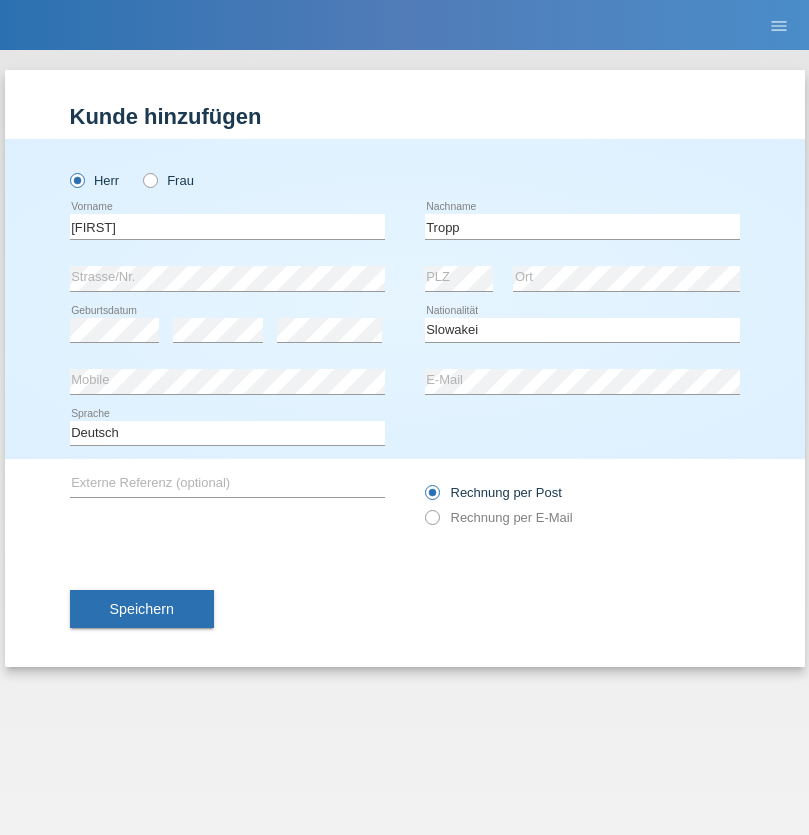 select on "C" 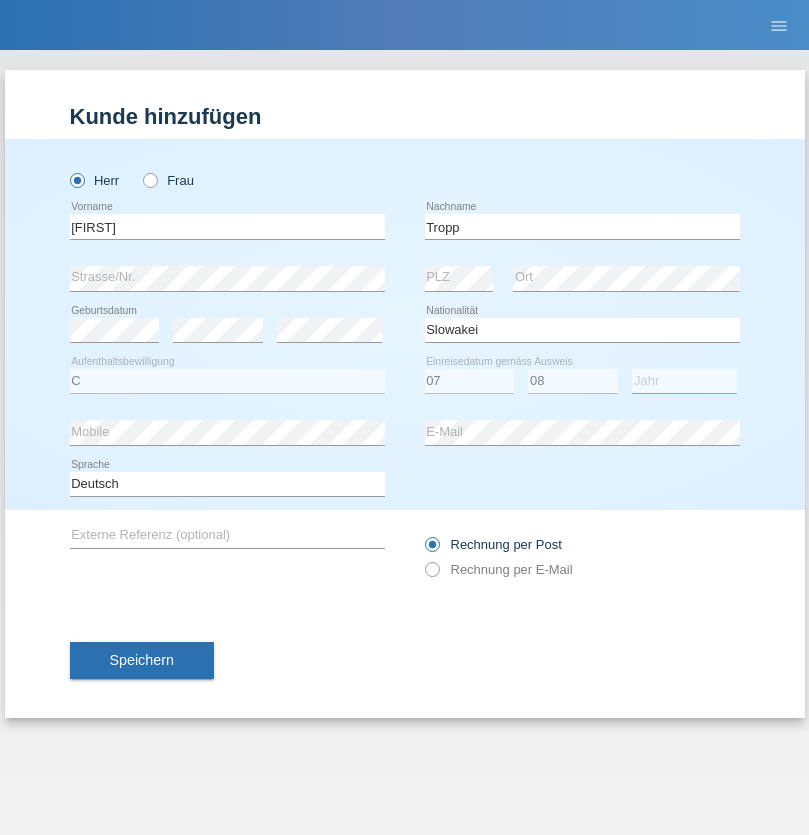 select on "2021" 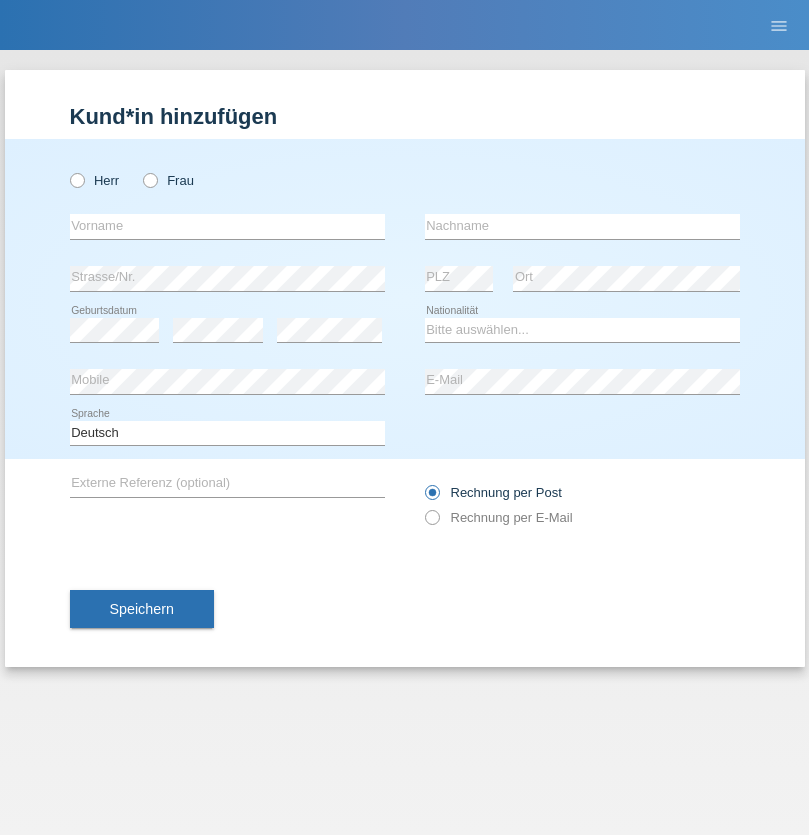 scroll, scrollTop: 0, scrollLeft: 0, axis: both 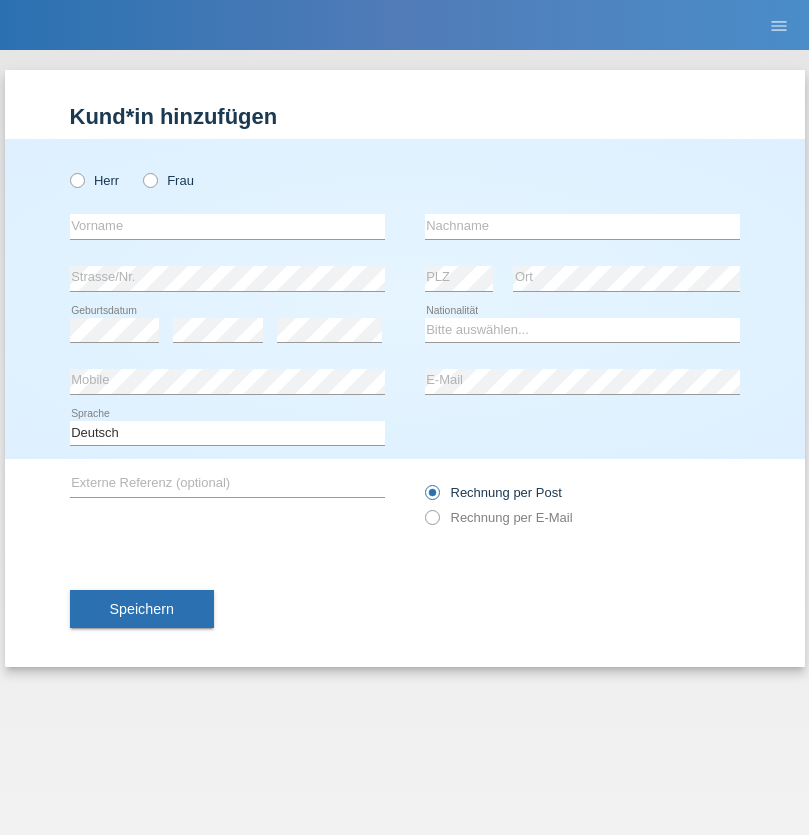 radio on "true" 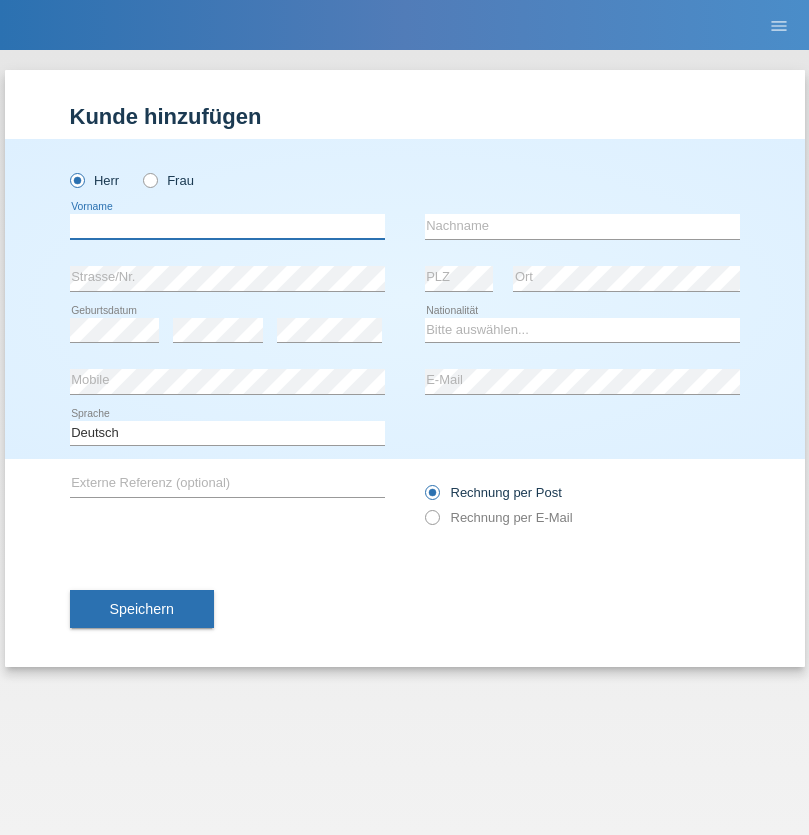 click at bounding box center [227, 226] 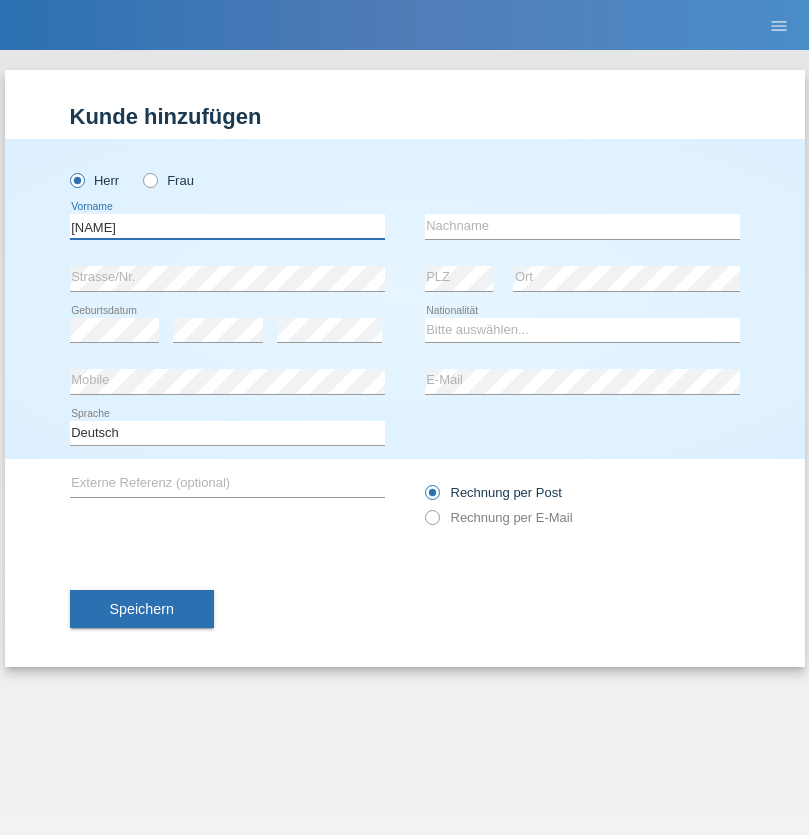 type on "Dirk" 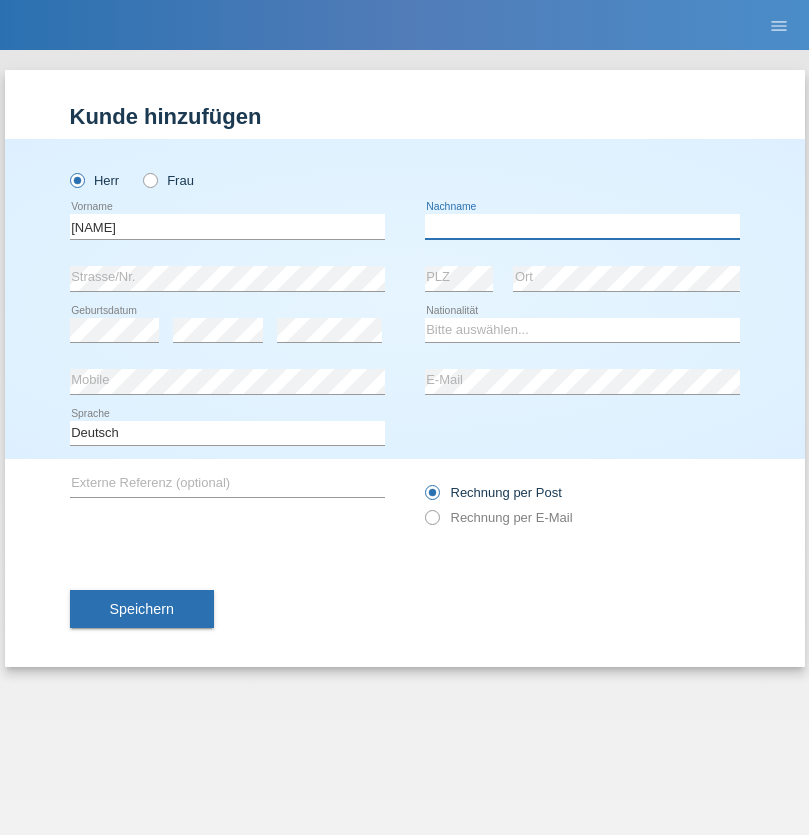 click at bounding box center [582, 226] 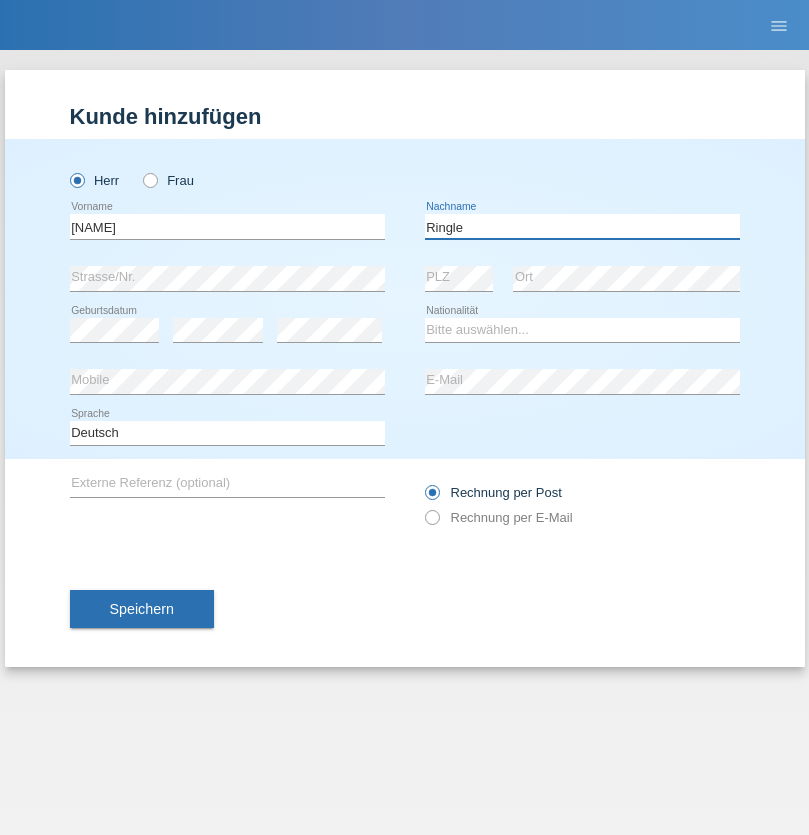 type on "Ringle" 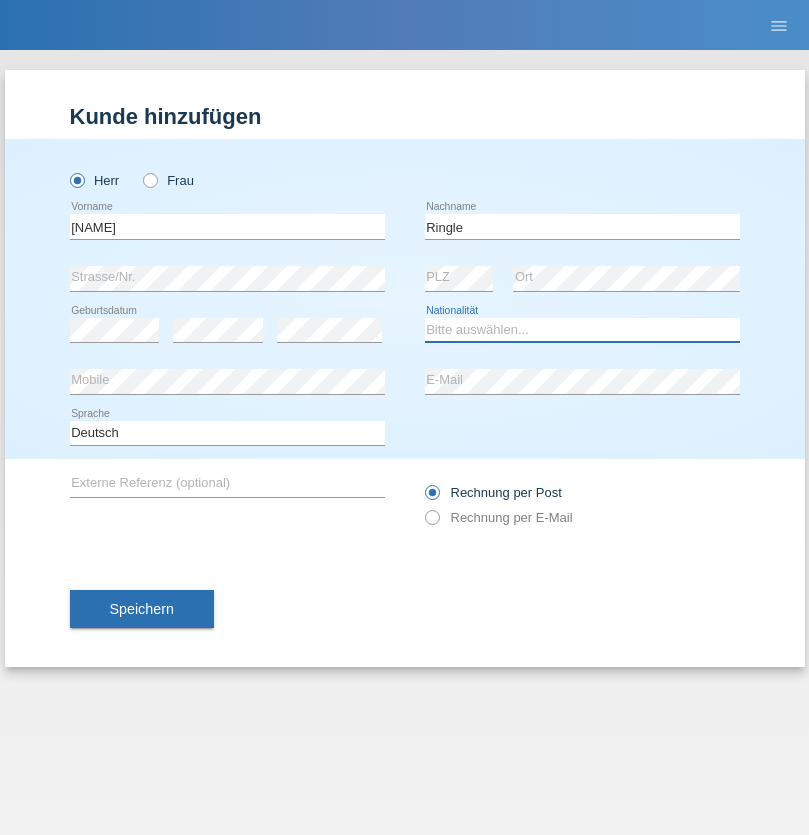 select on "DE" 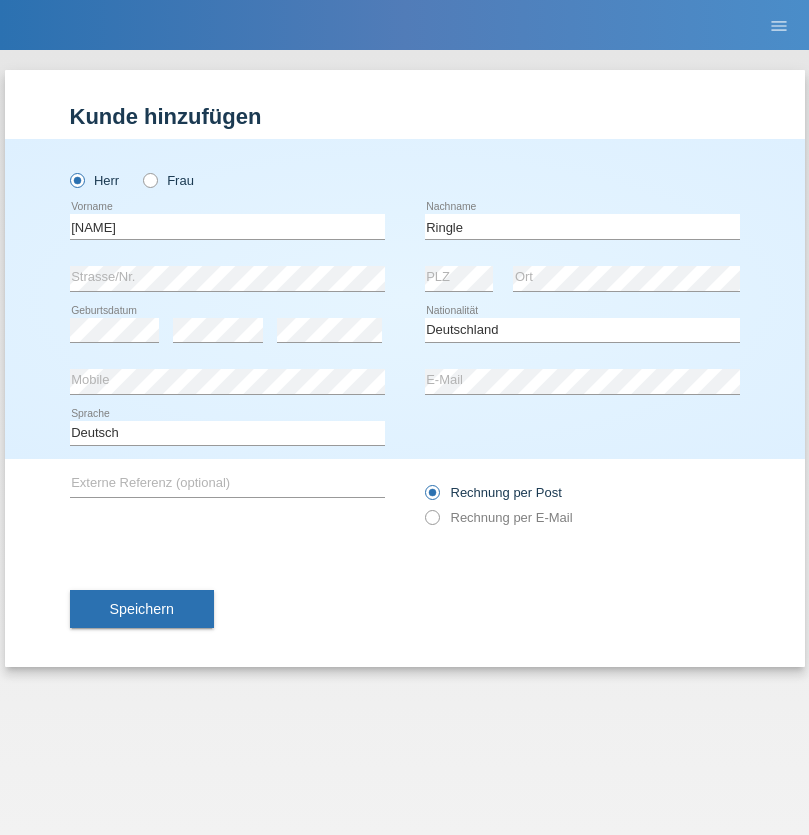 select on "C" 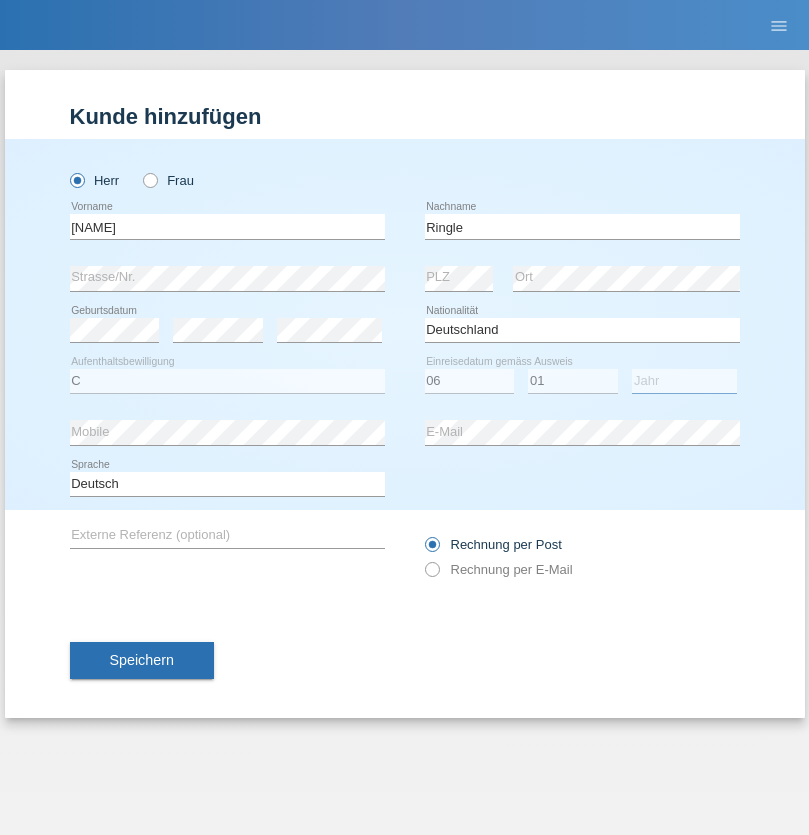 select on "2021" 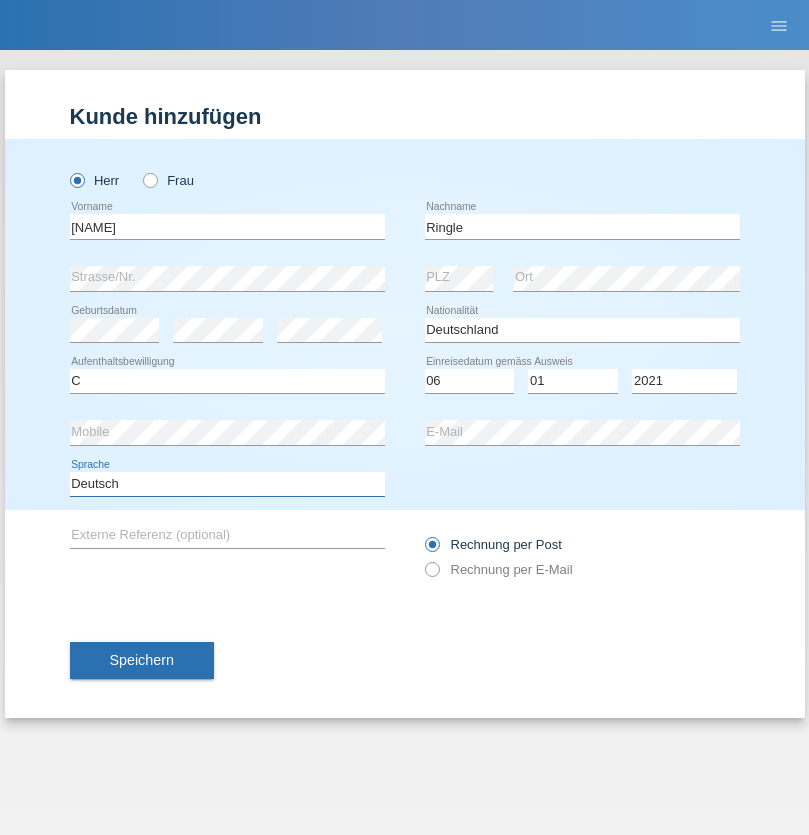 select on "en" 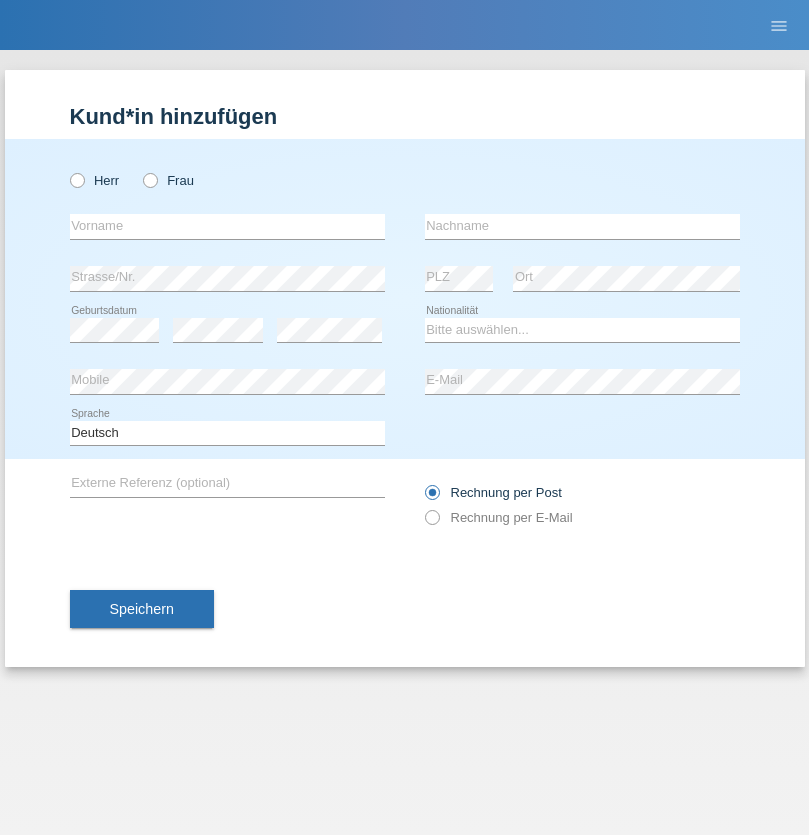 scroll, scrollTop: 0, scrollLeft: 0, axis: both 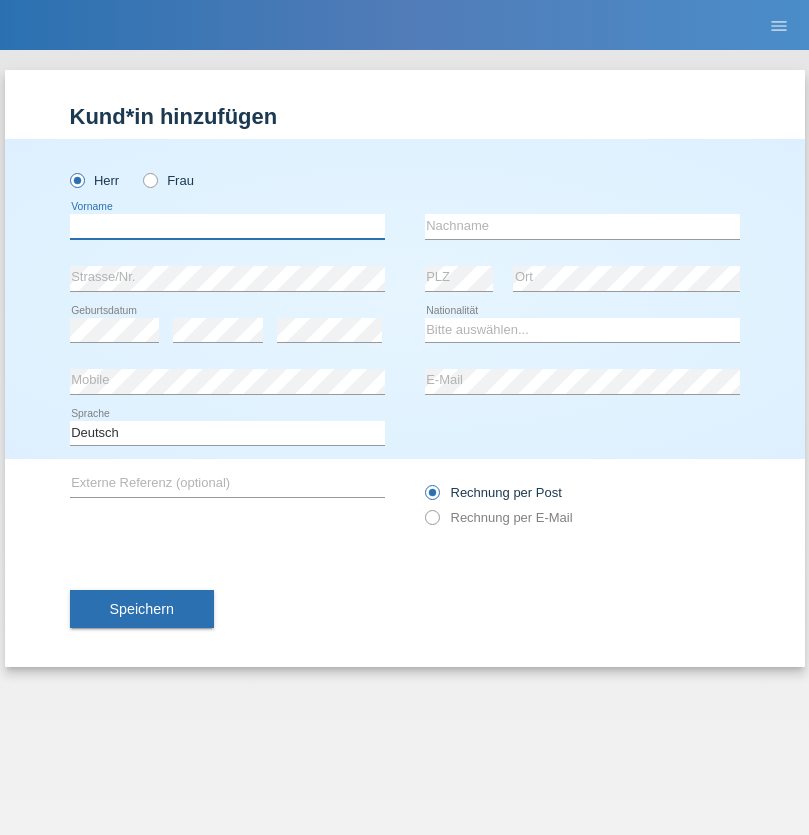 click at bounding box center (227, 226) 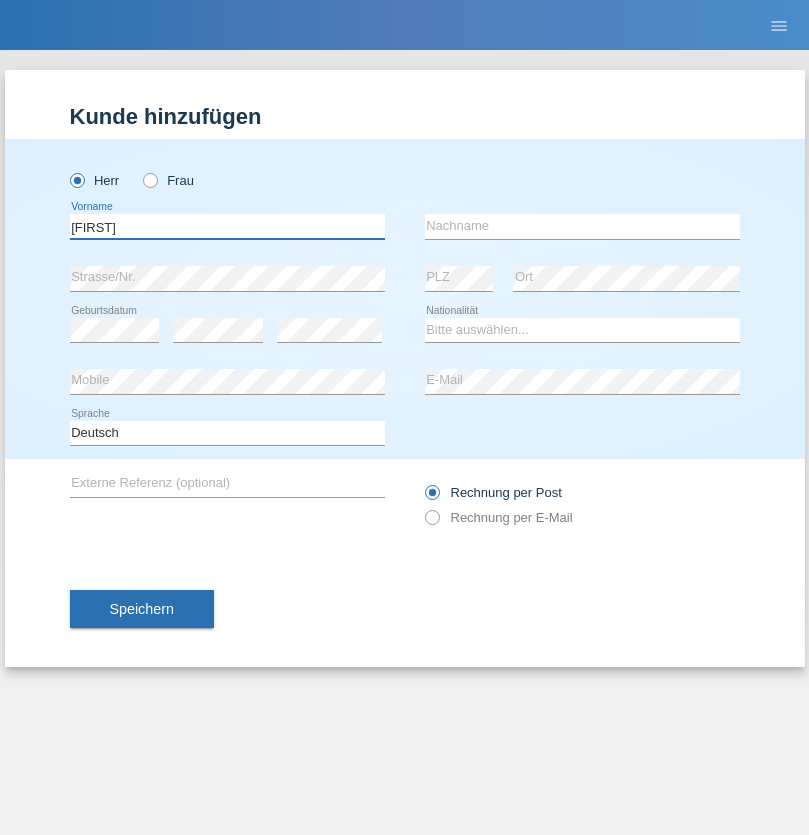 type on "[FIRST]" 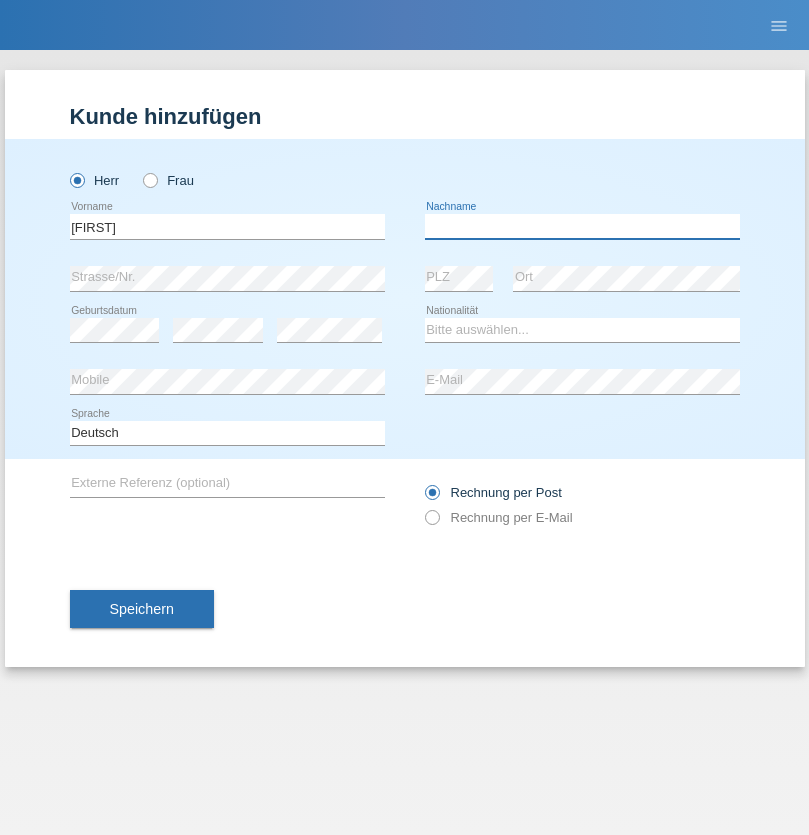 click at bounding box center [582, 226] 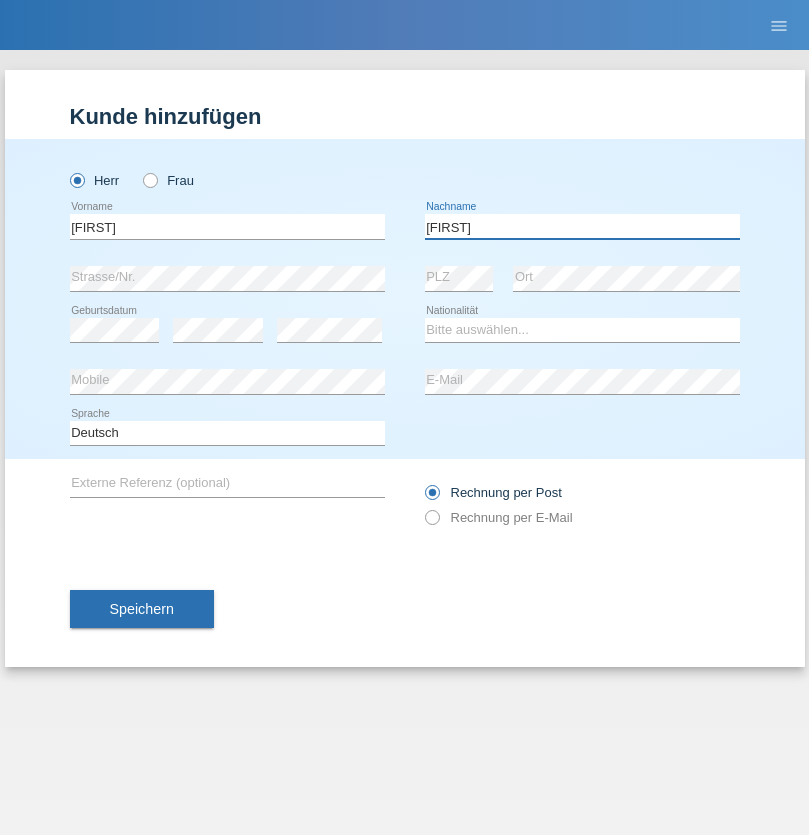 type on "[FIRST]" 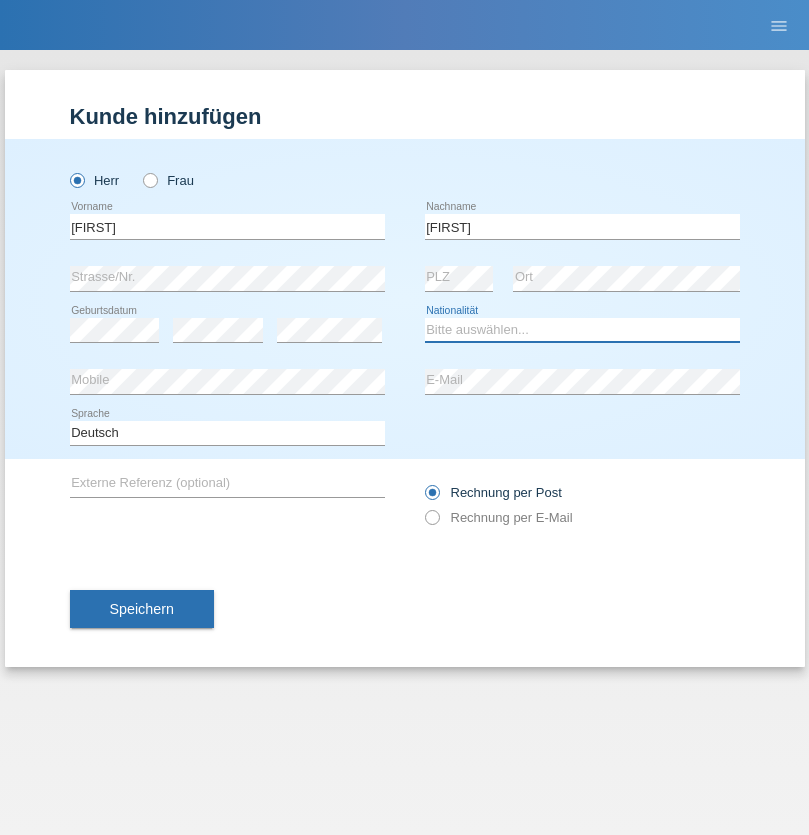 select on "CH" 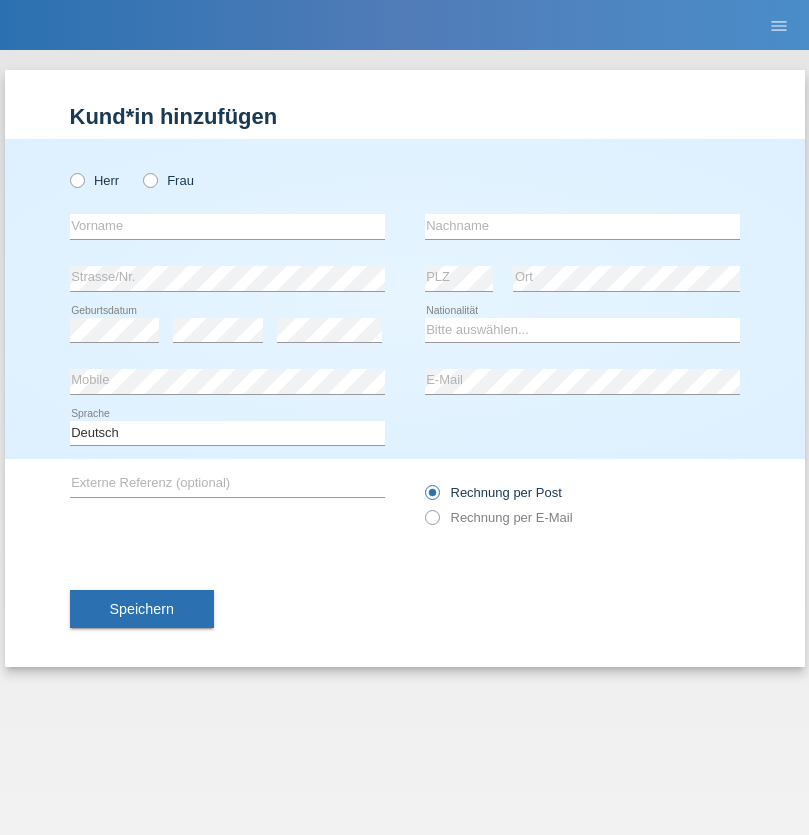 scroll, scrollTop: 0, scrollLeft: 0, axis: both 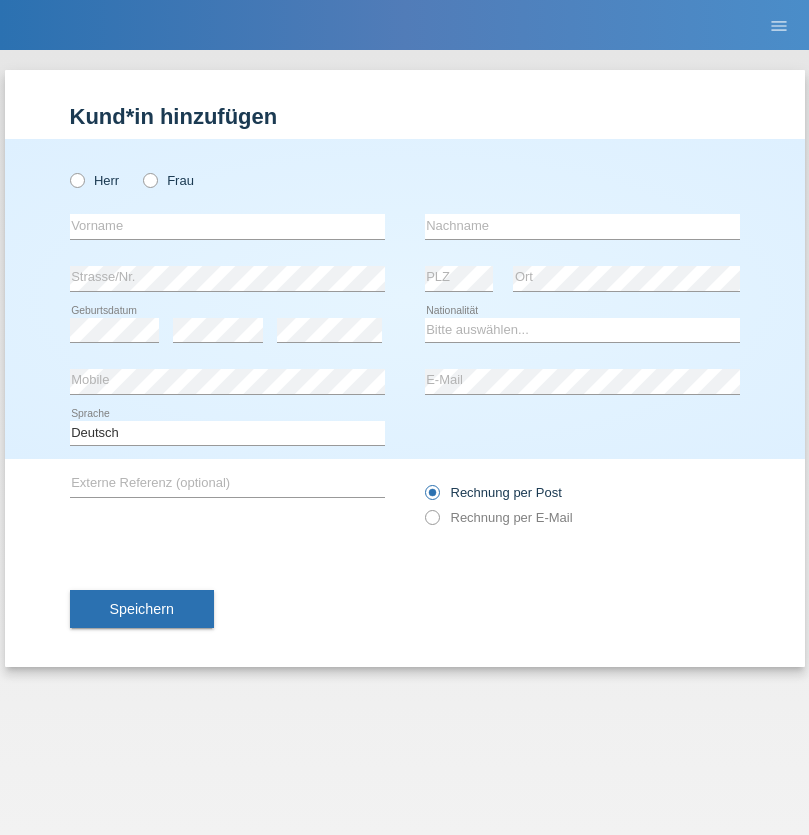radio on "true" 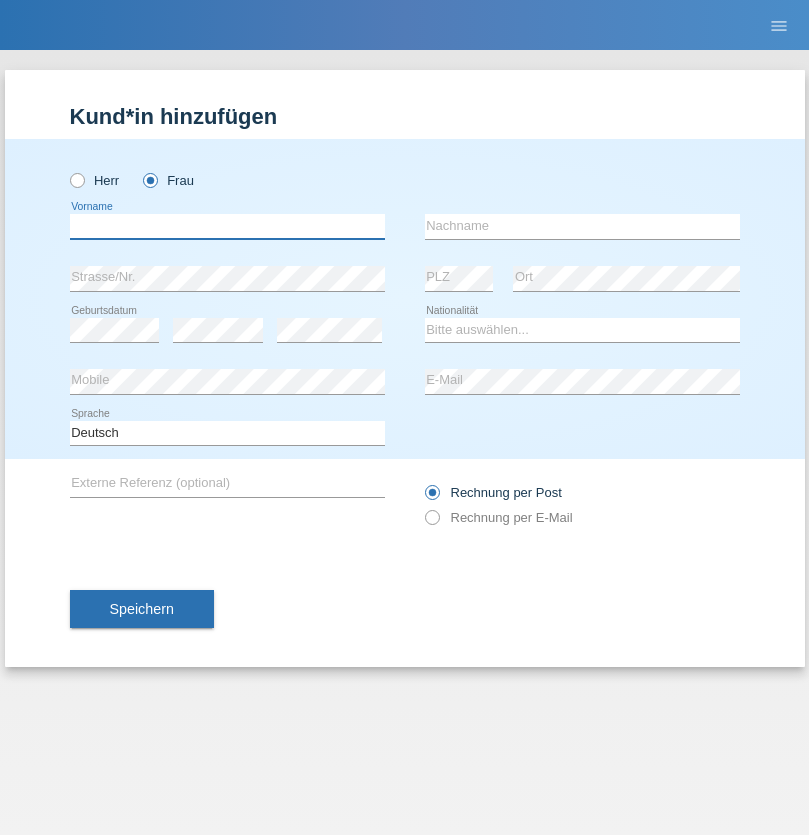 click at bounding box center [227, 226] 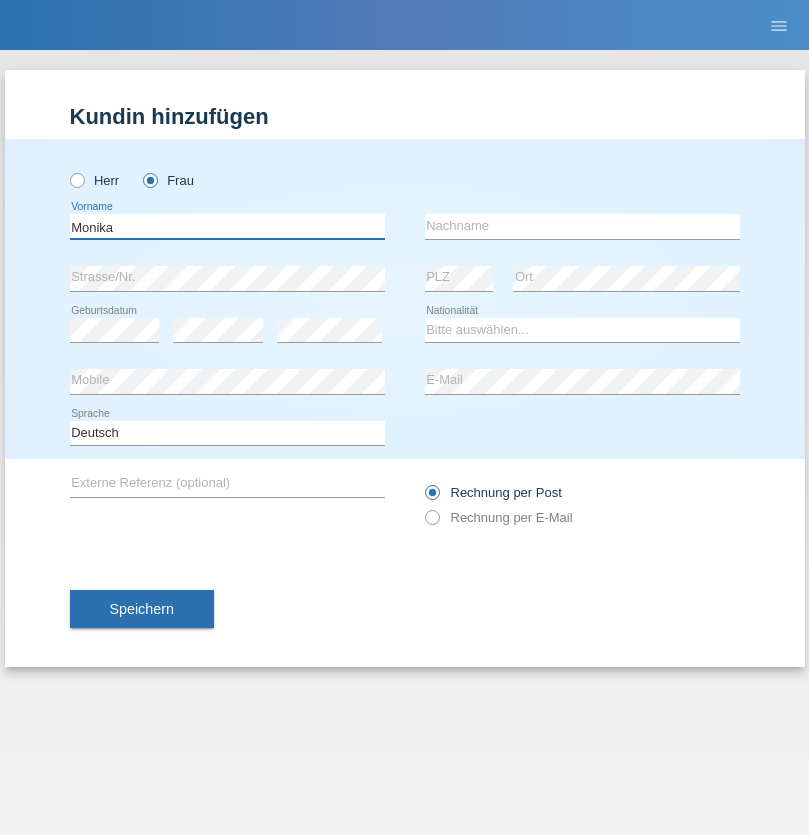 type on "Monika" 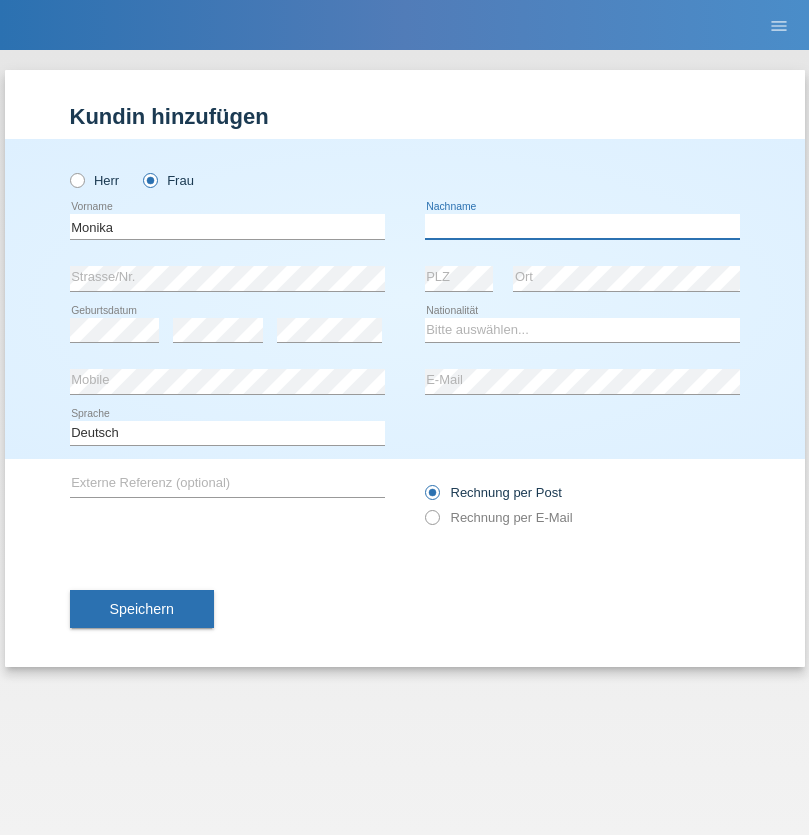 click at bounding box center (582, 226) 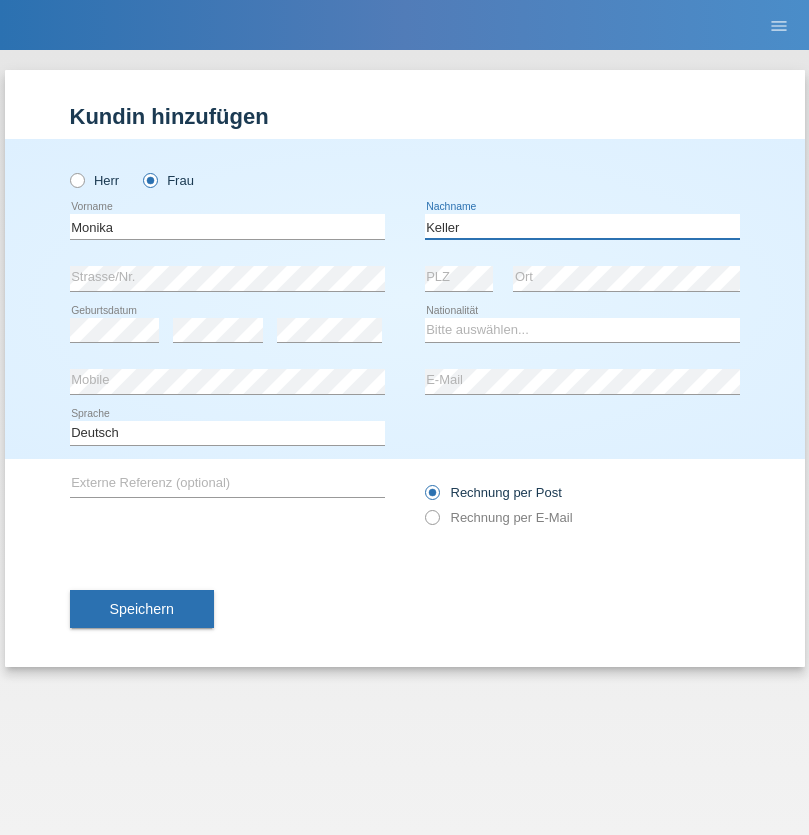 type on "Keller" 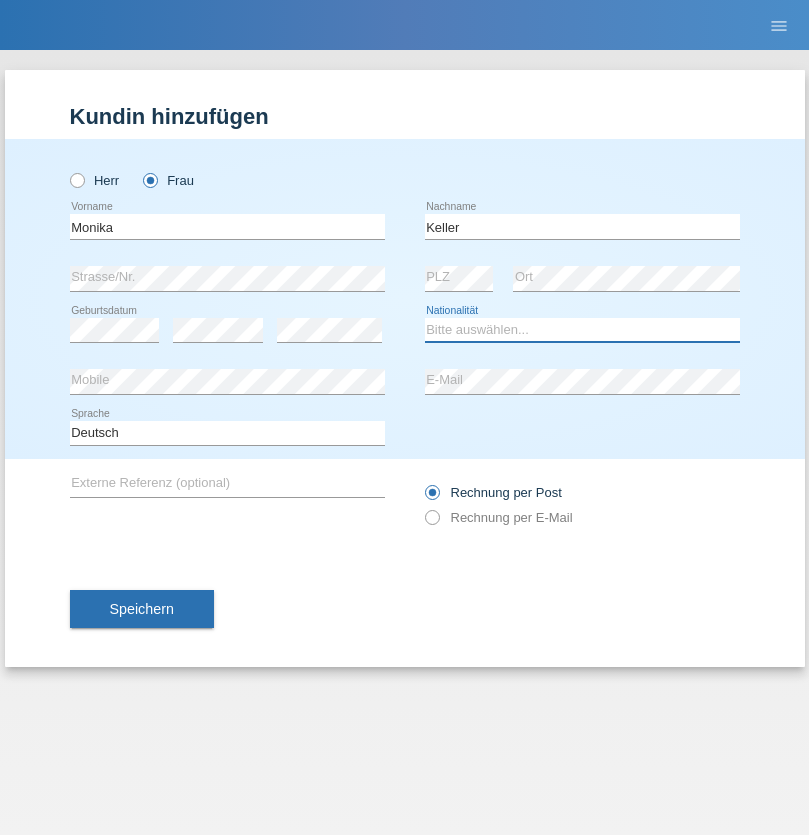 select on "CH" 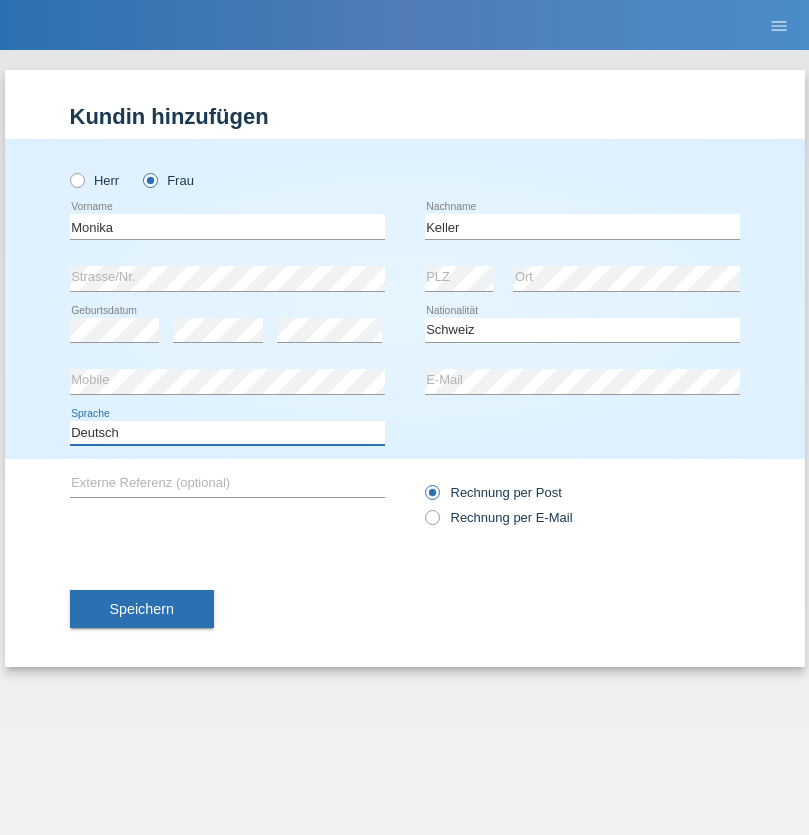 select on "en" 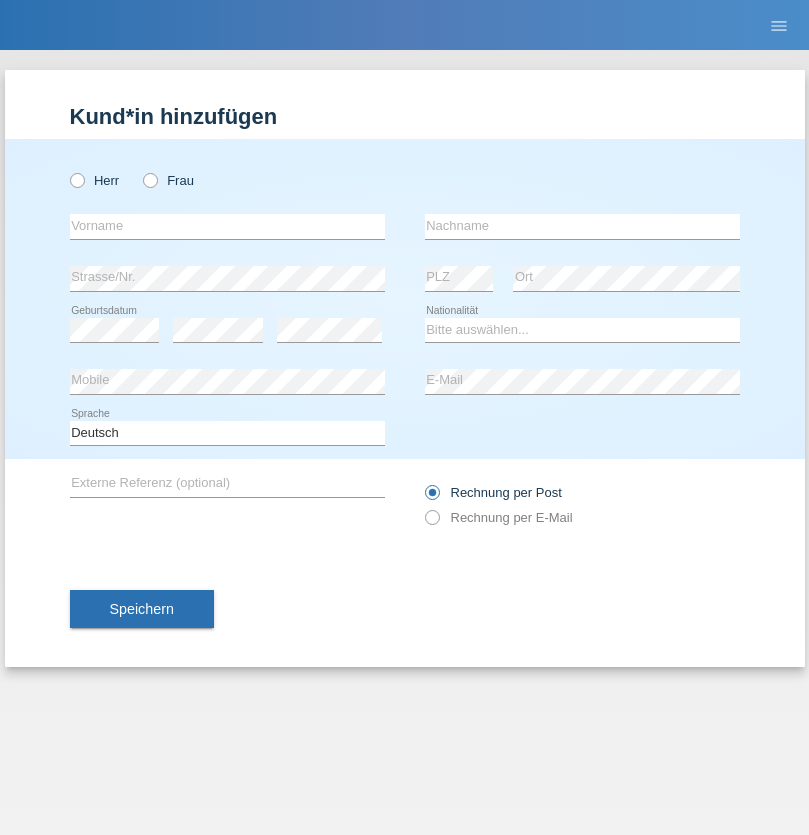 scroll, scrollTop: 0, scrollLeft: 0, axis: both 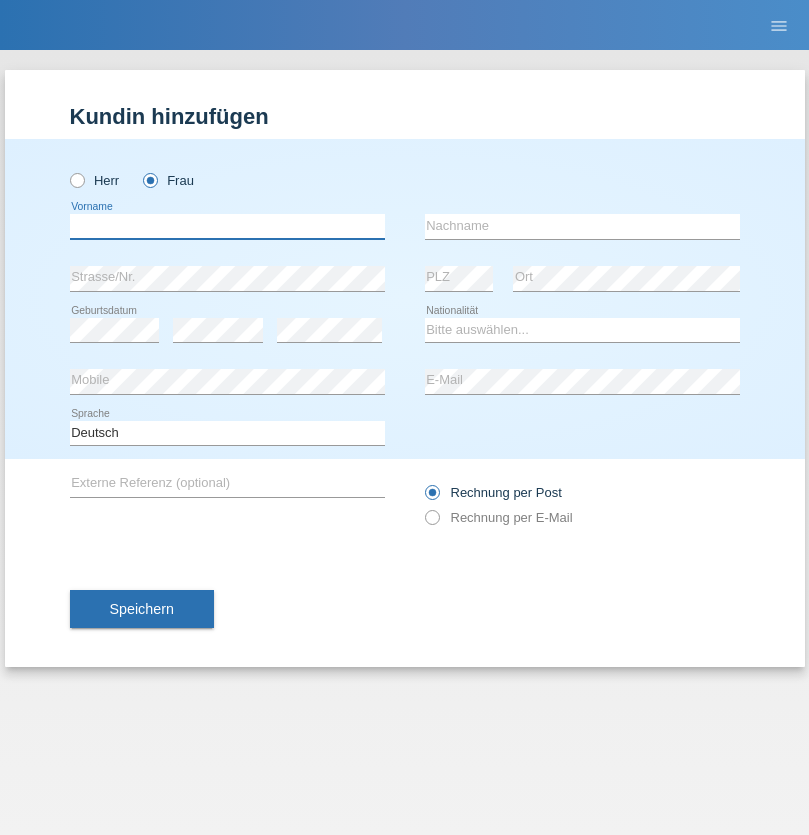 click at bounding box center (227, 226) 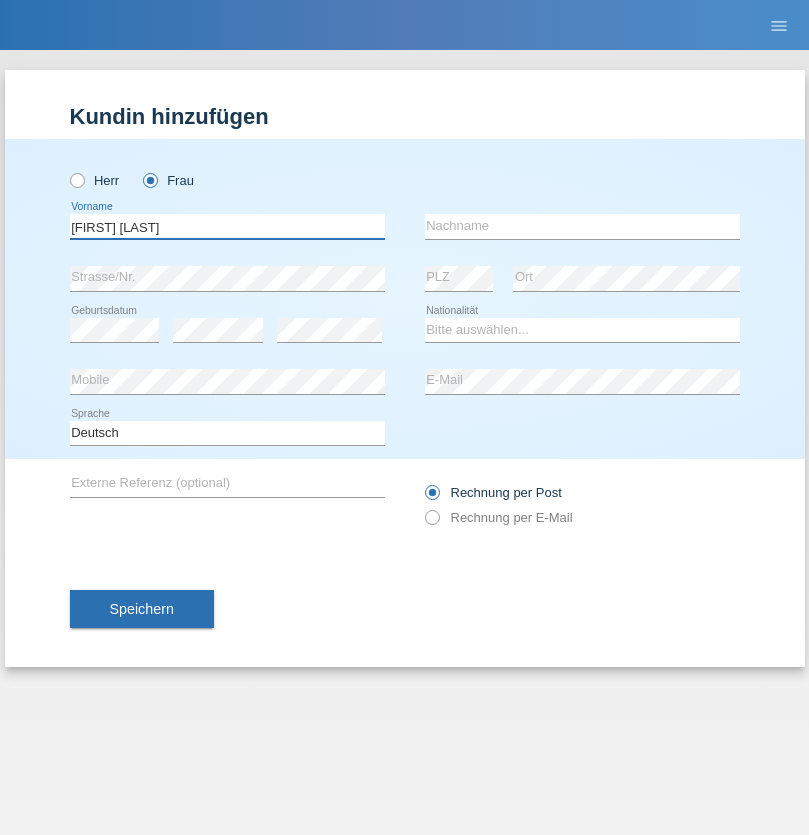 type on "Maria Fernanda" 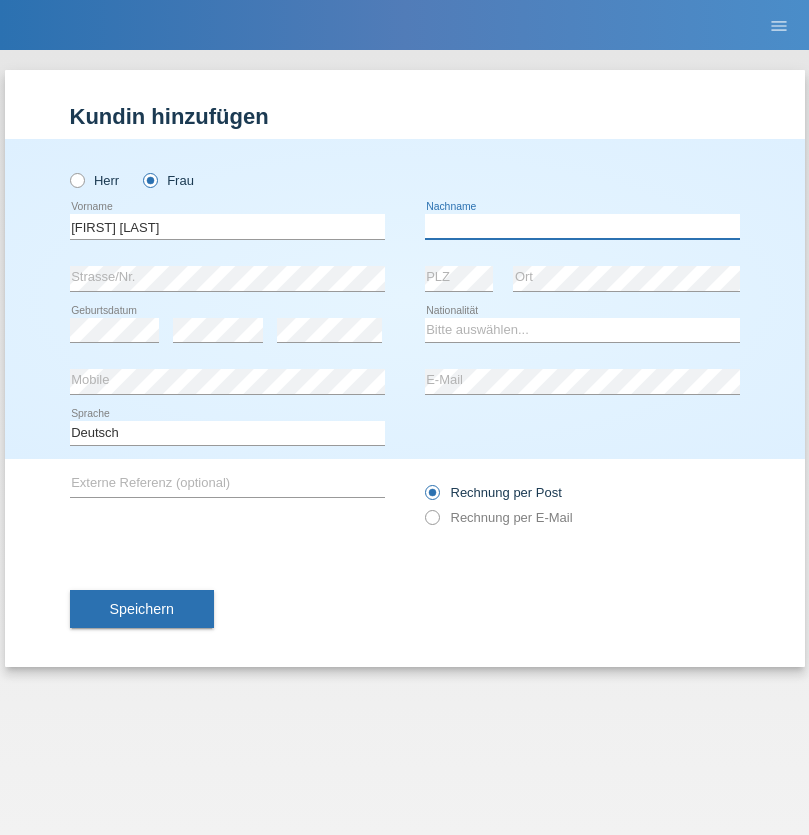 click at bounding box center (582, 226) 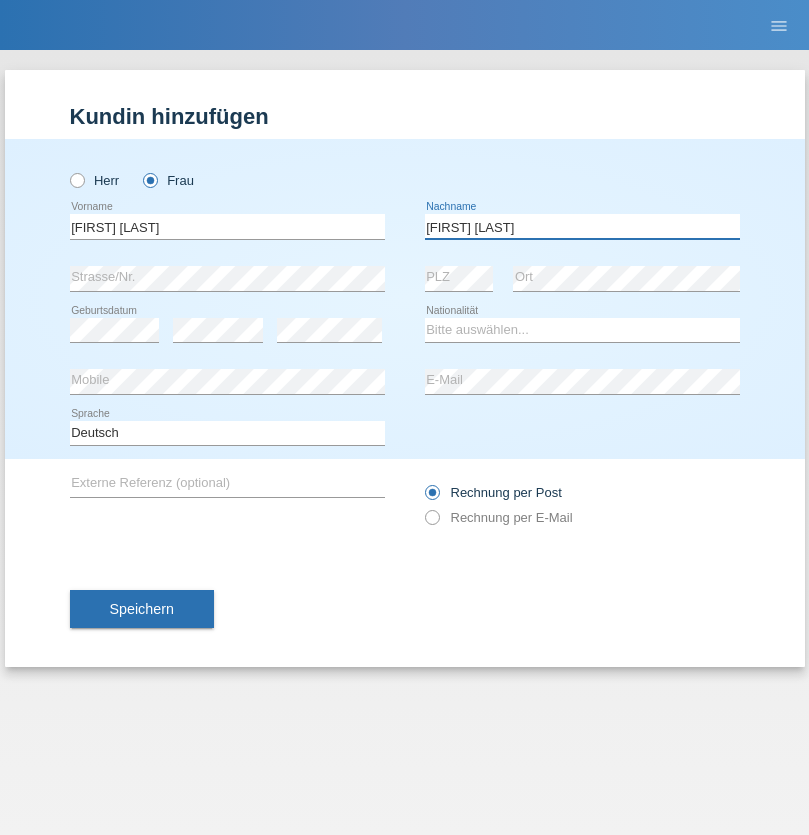 type on "Knusel Campillo" 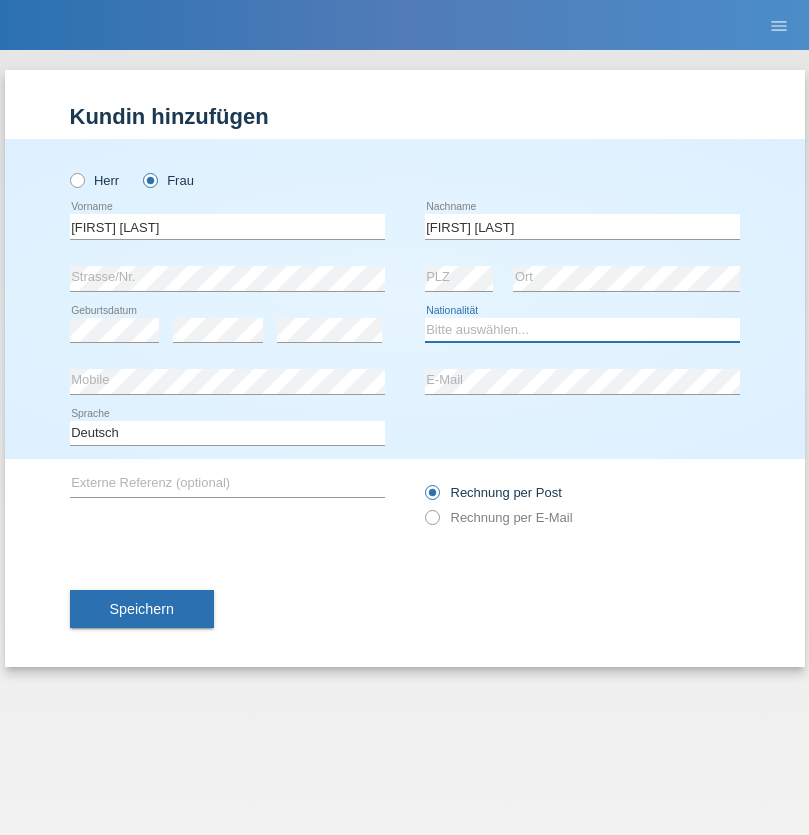 select on "CH" 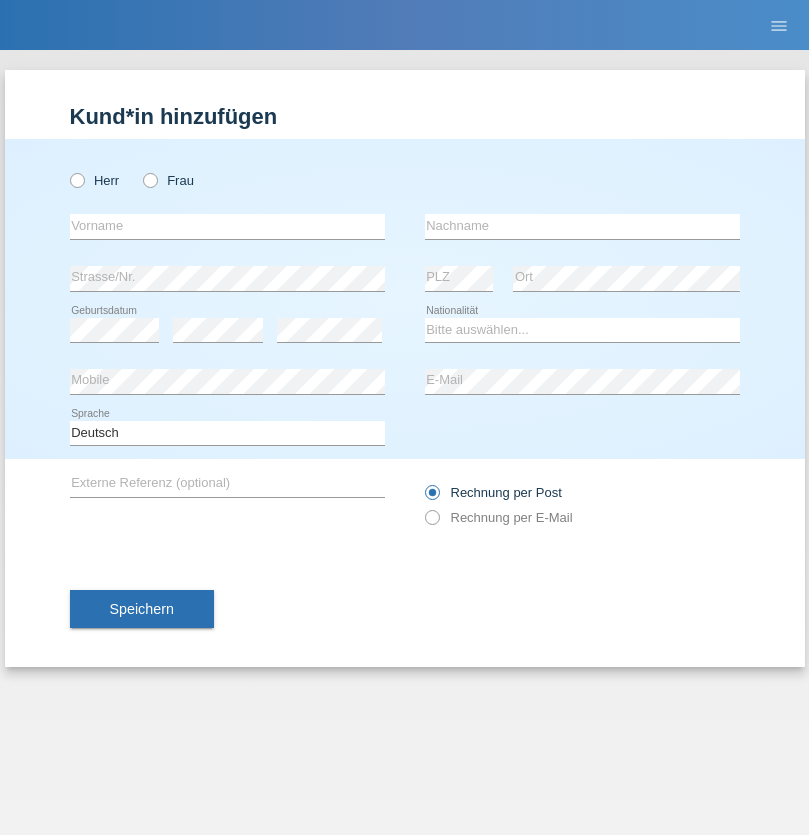 scroll, scrollTop: 0, scrollLeft: 0, axis: both 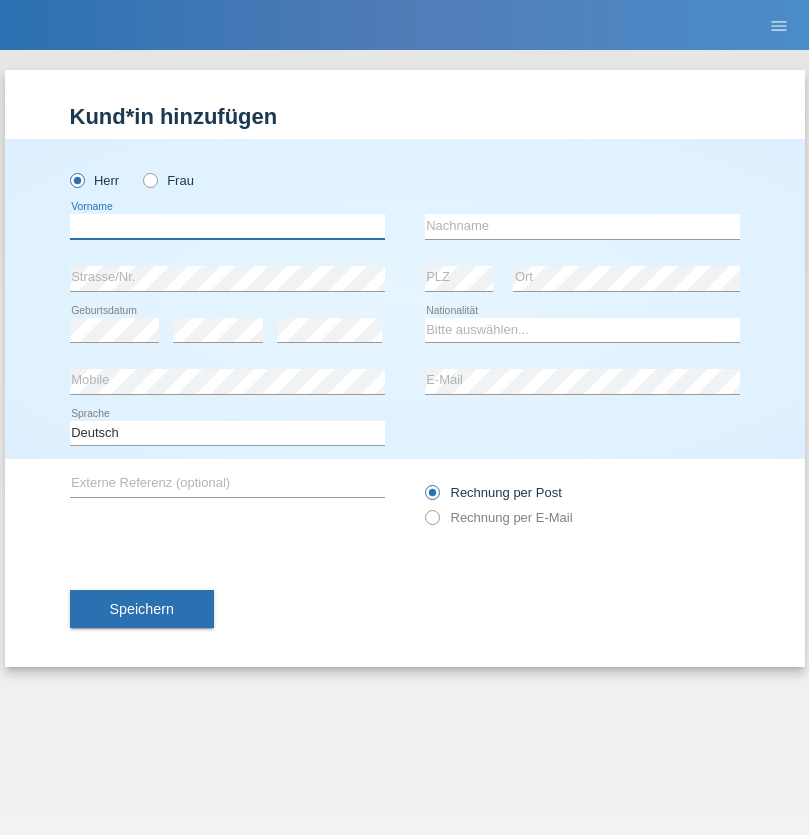click at bounding box center [227, 226] 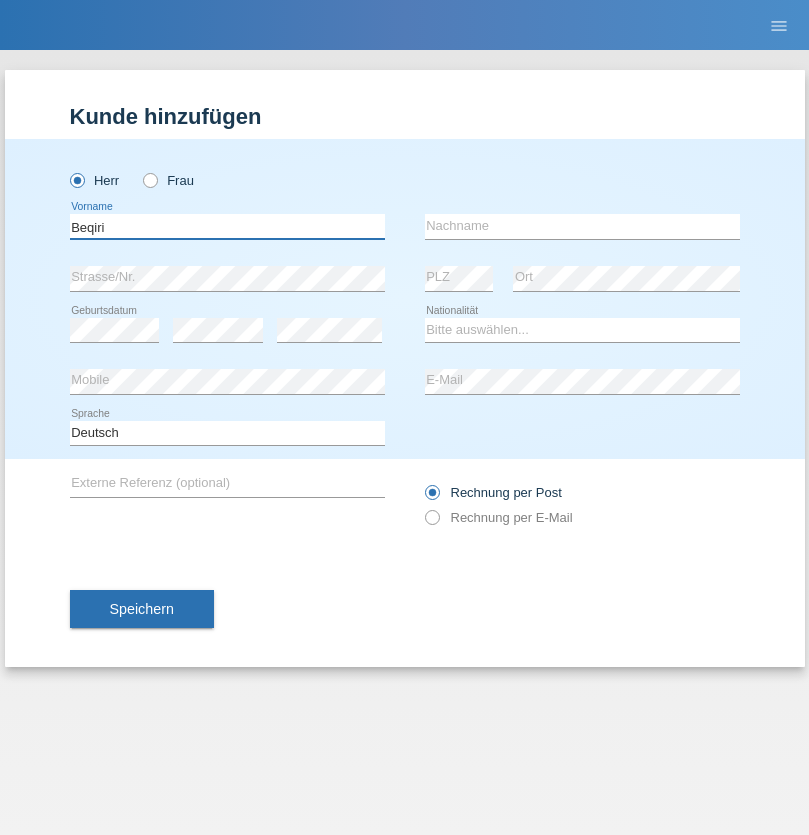type on "Beqiri" 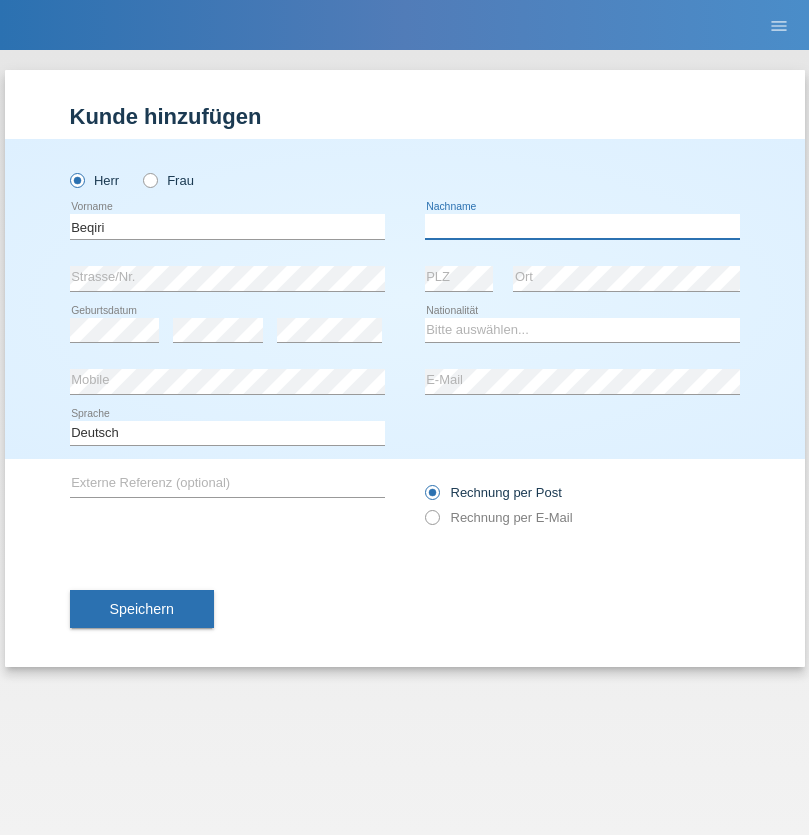 click at bounding box center [582, 226] 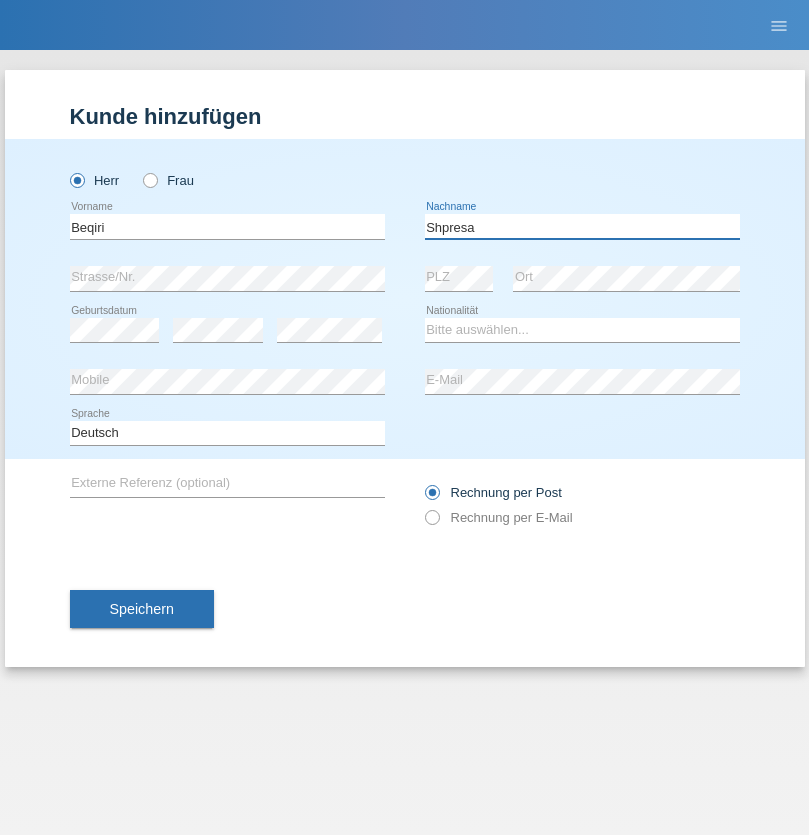type on "Shpresa" 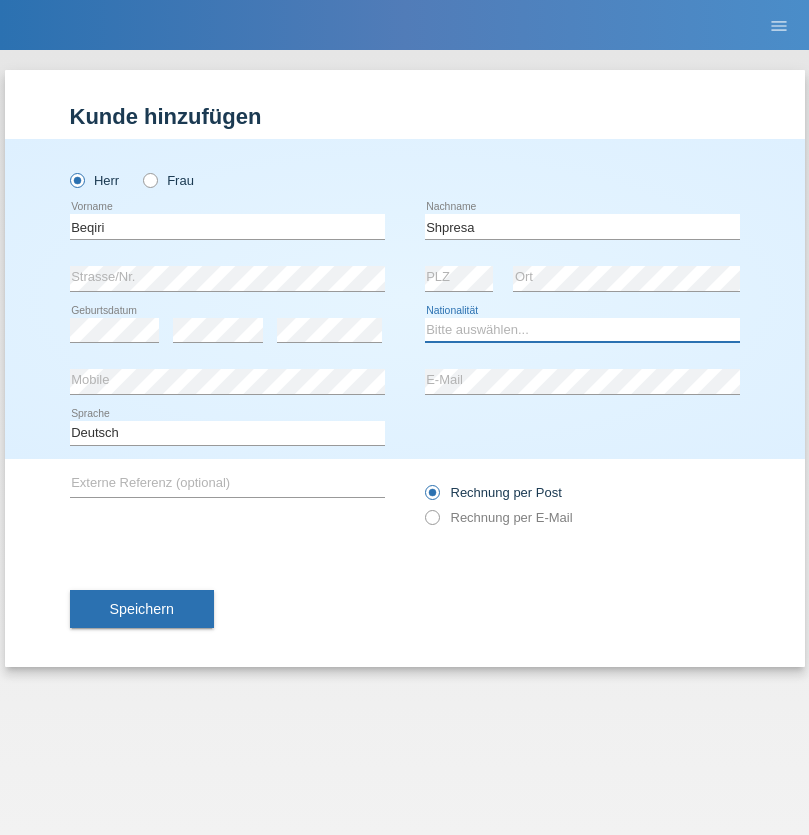 select on "XK" 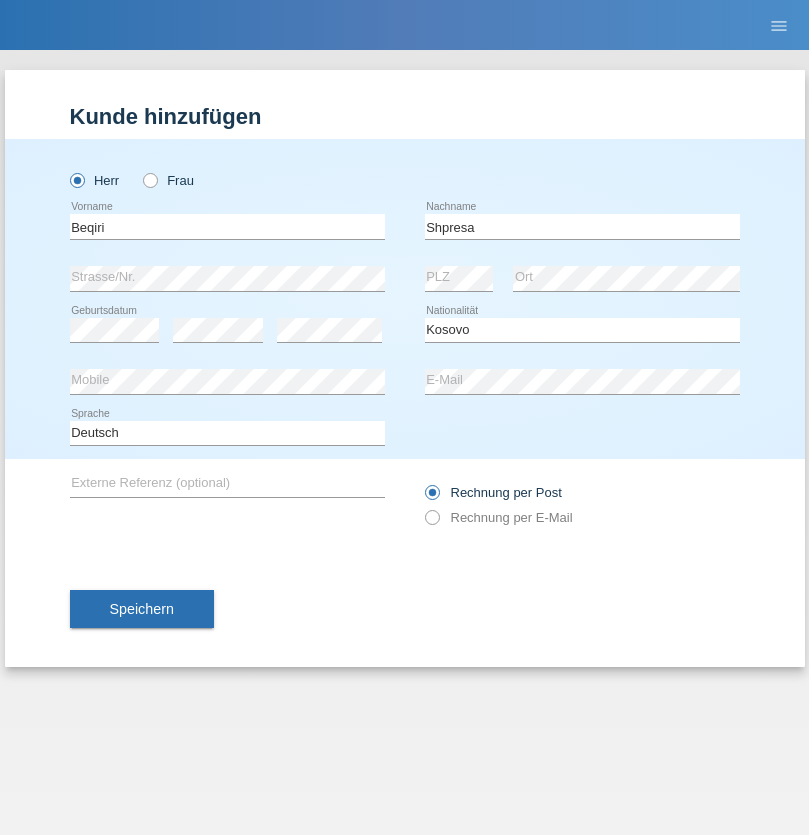 select on "C" 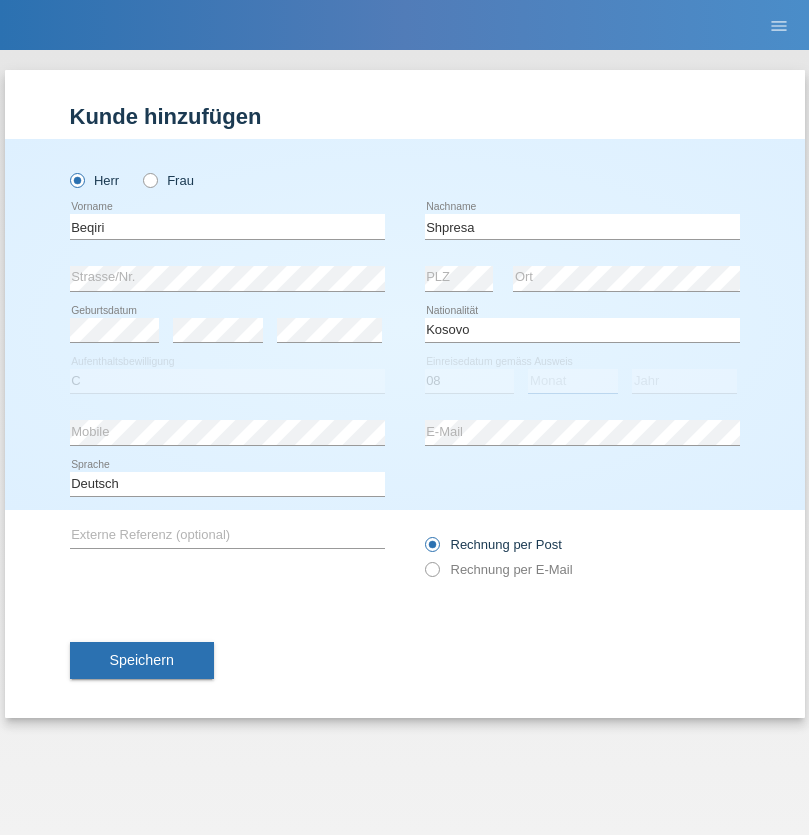 select on "02" 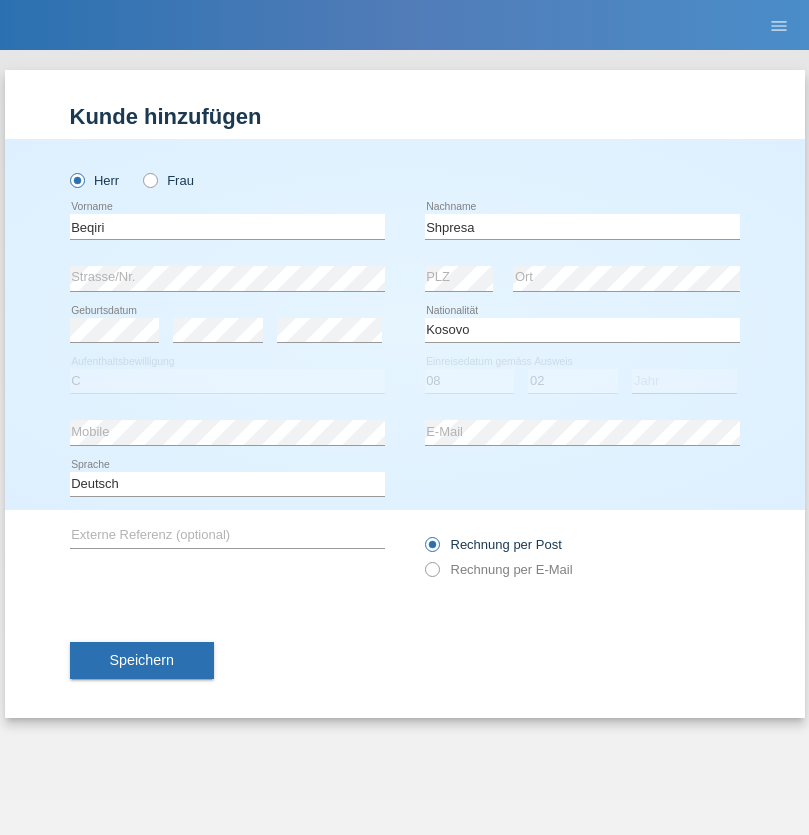 select on "1979" 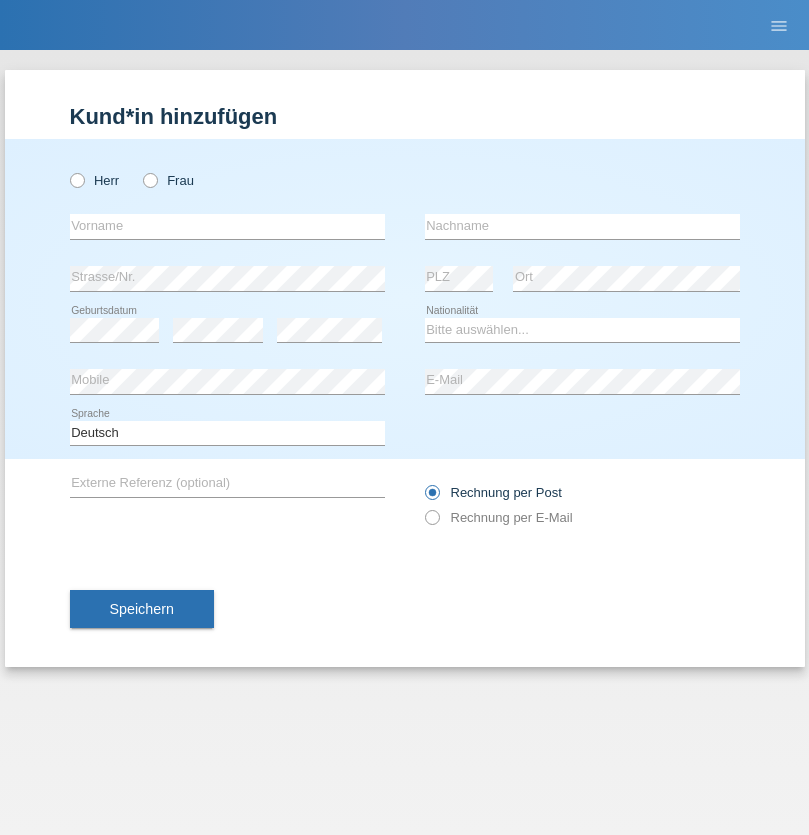scroll, scrollTop: 0, scrollLeft: 0, axis: both 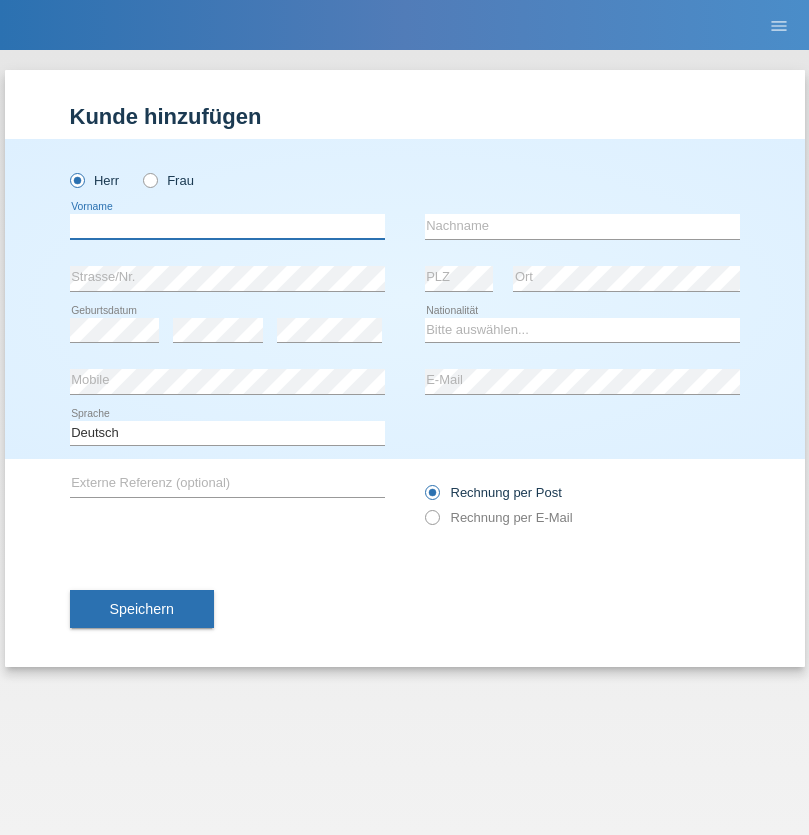 click at bounding box center [227, 226] 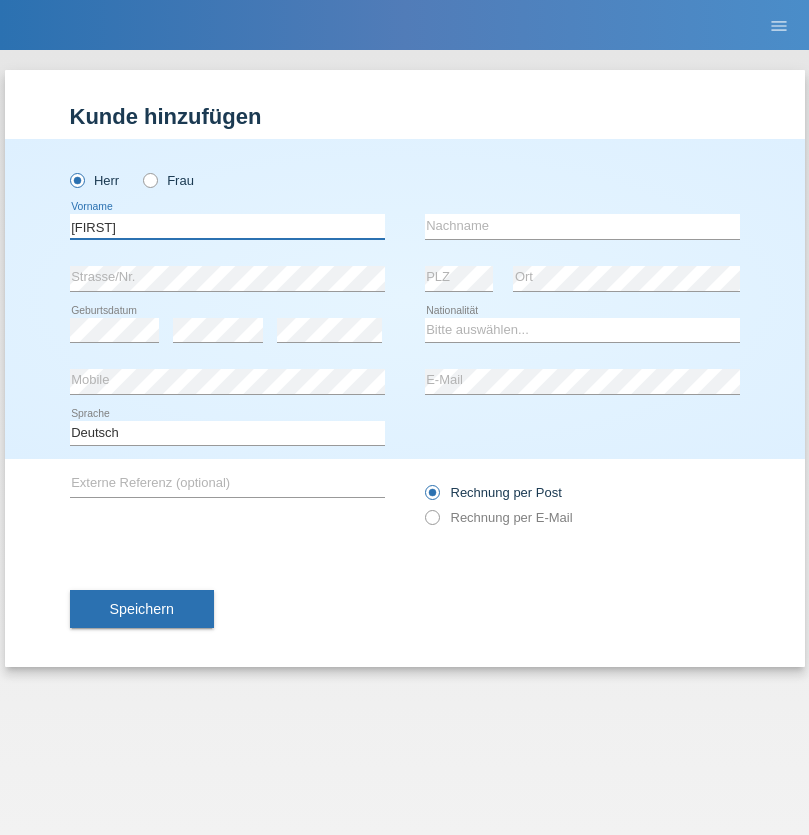 type on "[FIRST]" 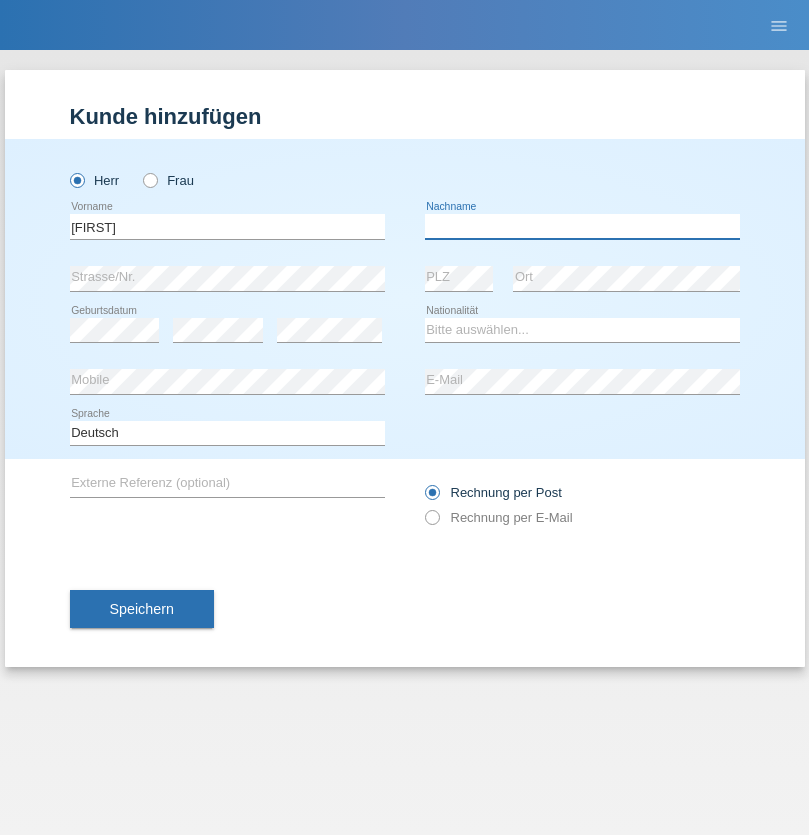 click at bounding box center (582, 226) 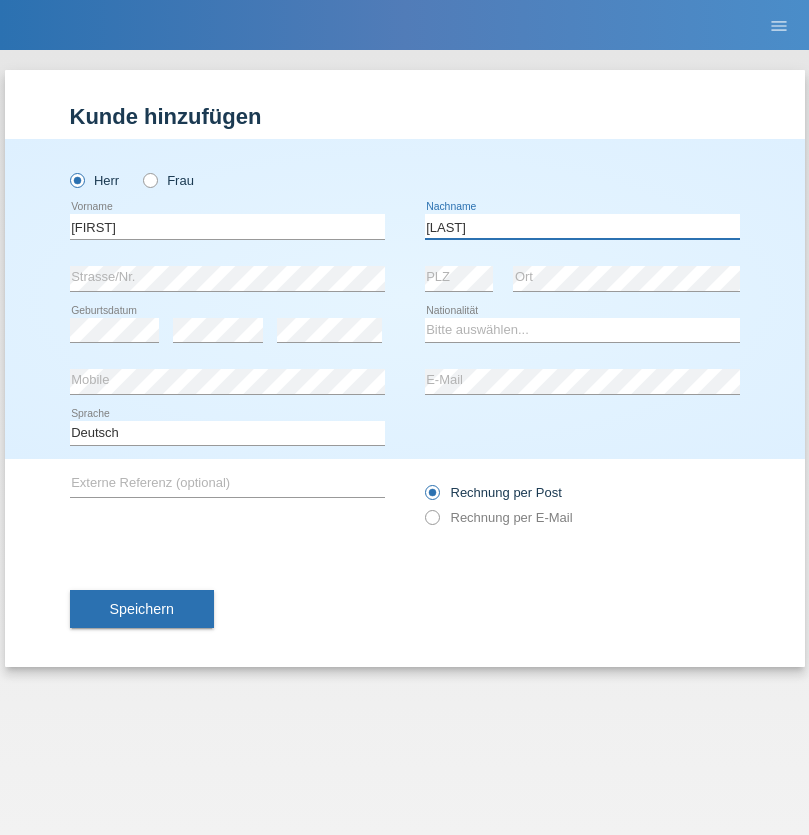 type on "[LAST]" 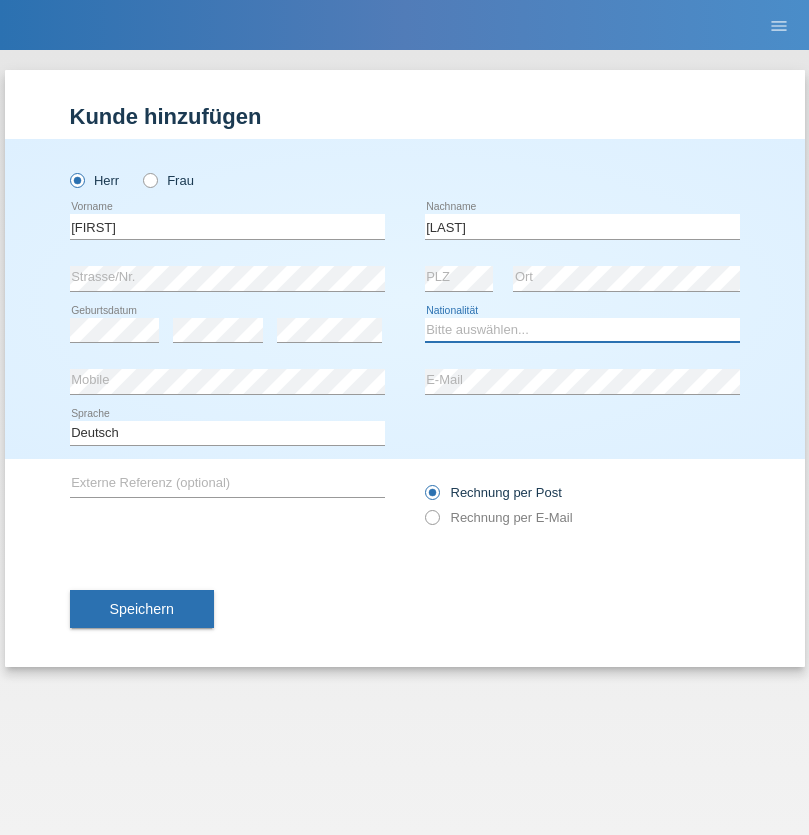 select on "CH" 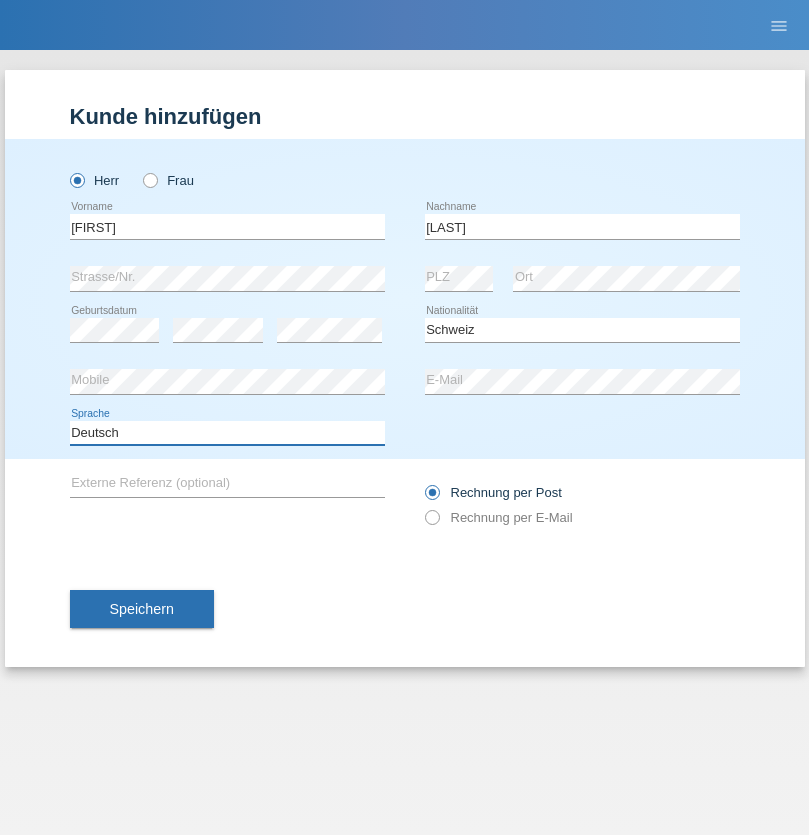 select on "en" 